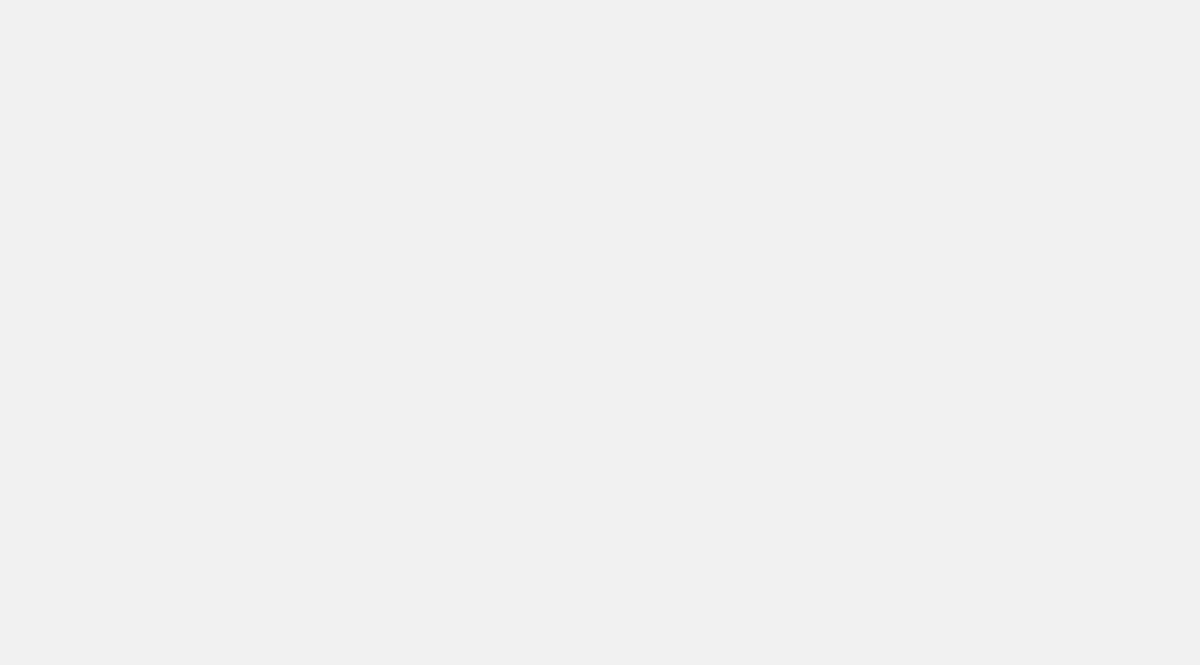 scroll, scrollTop: 0, scrollLeft: 0, axis: both 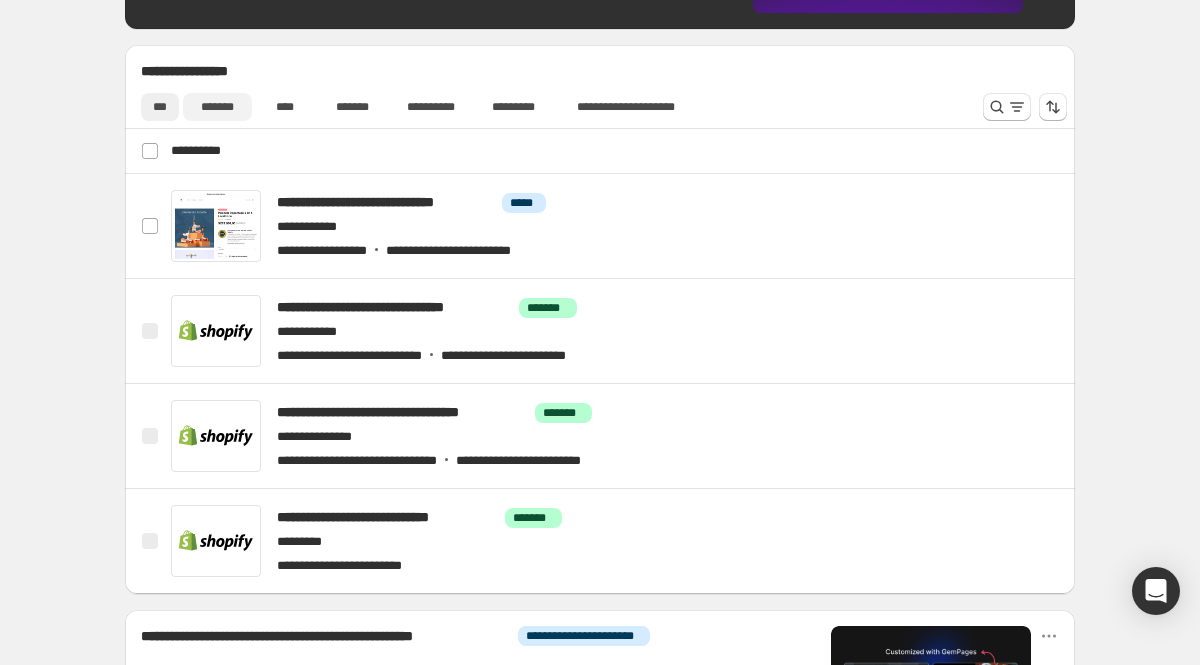 click on "*******" at bounding box center (217, 107) 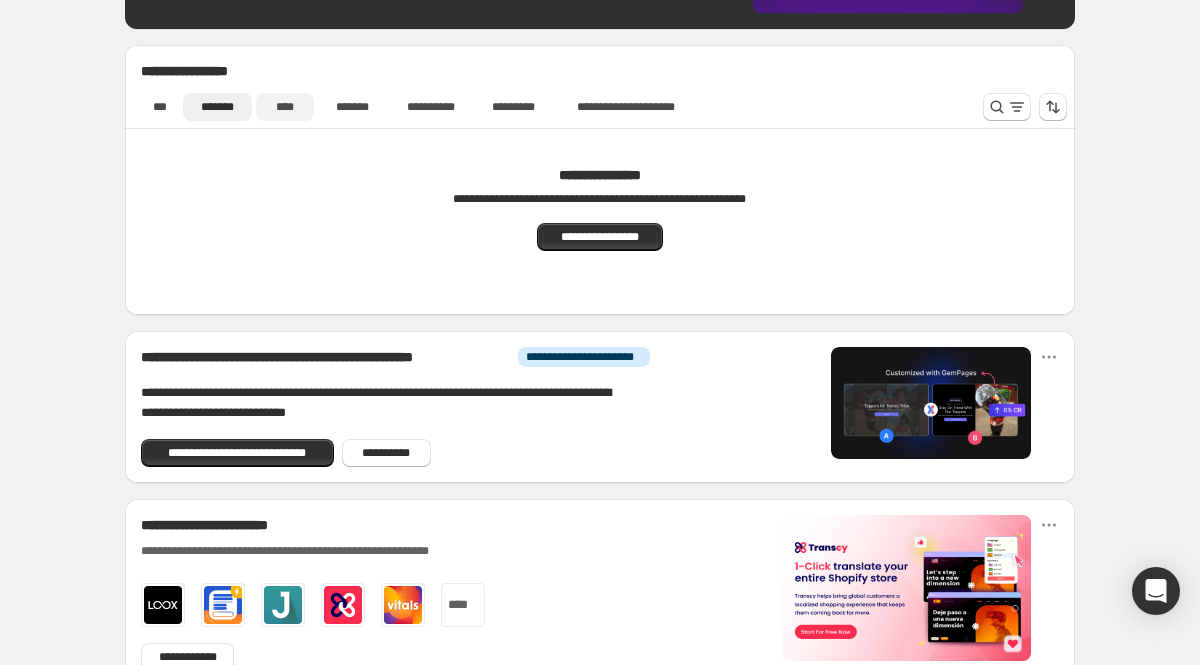 click on "****" at bounding box center (285, 107) 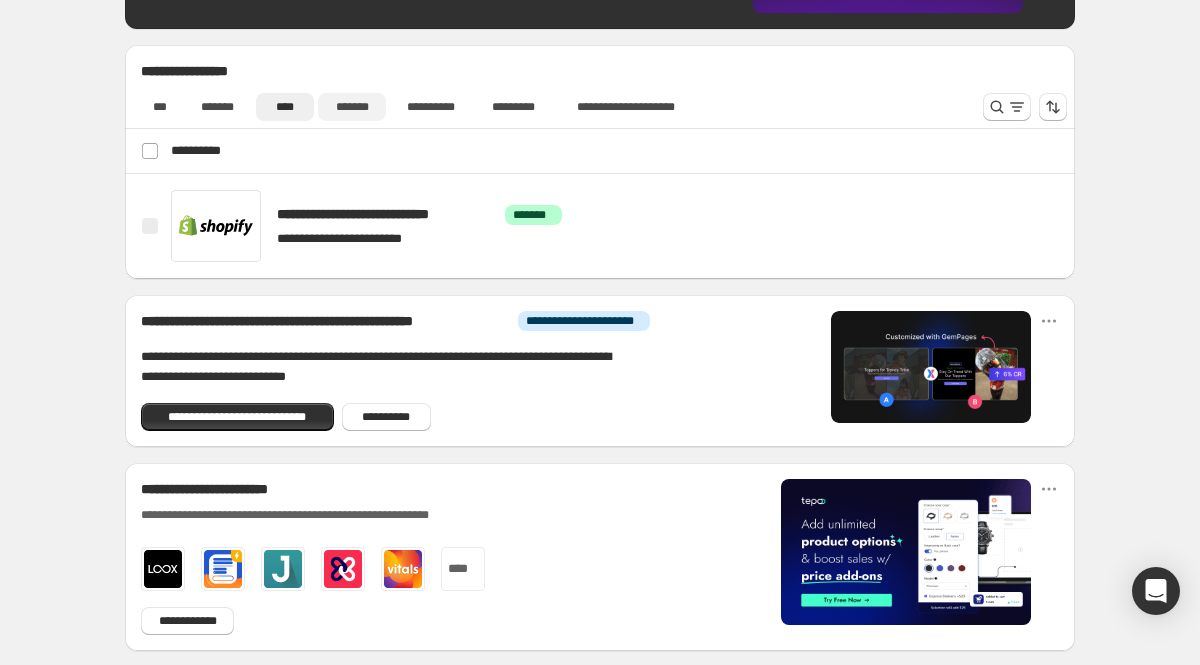 click on "*******" at bounding box center (352, 107) 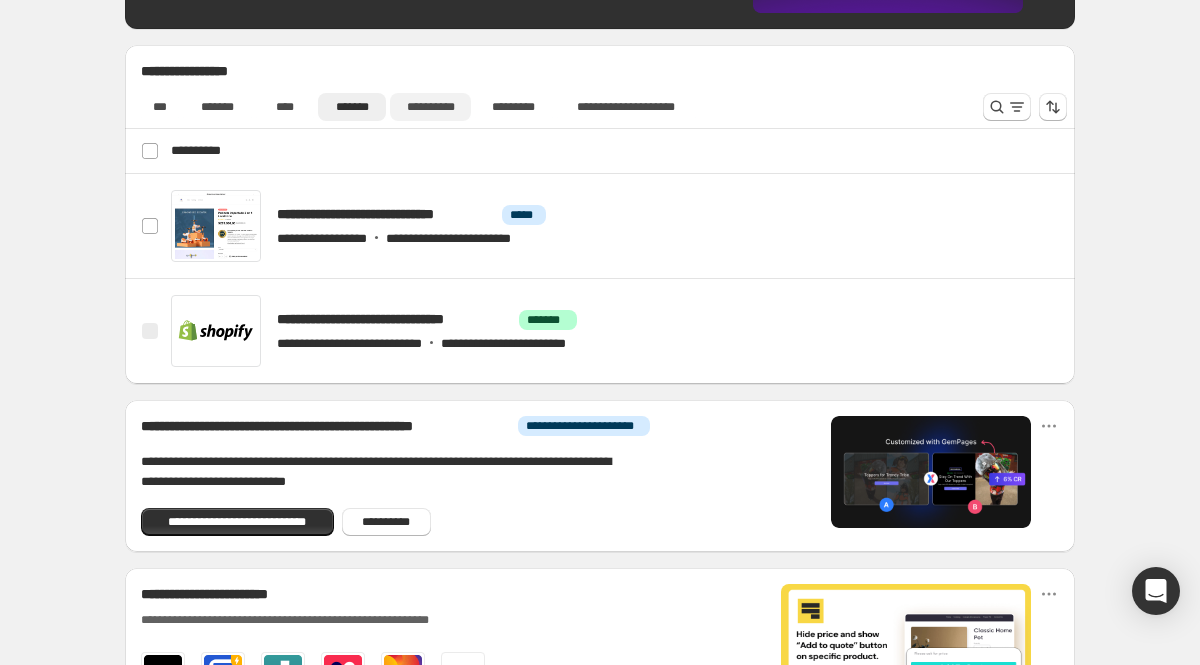 click on "**********" at bounding box center [430, 107] 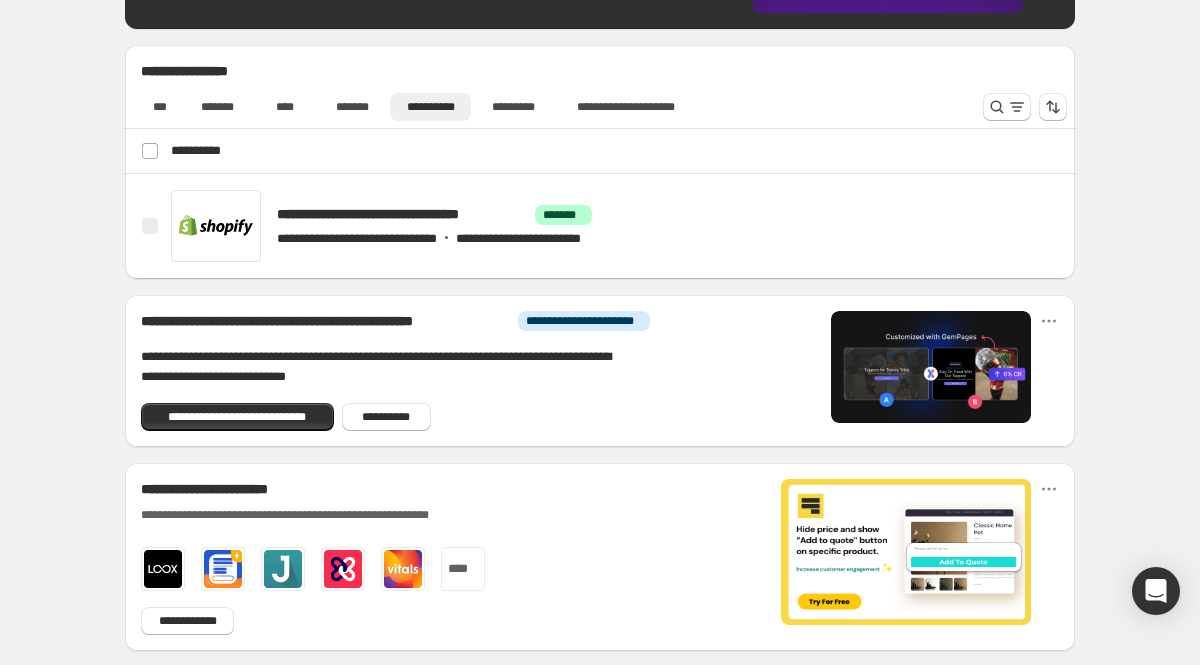 click on "**********" at bounding box center [602, 151] 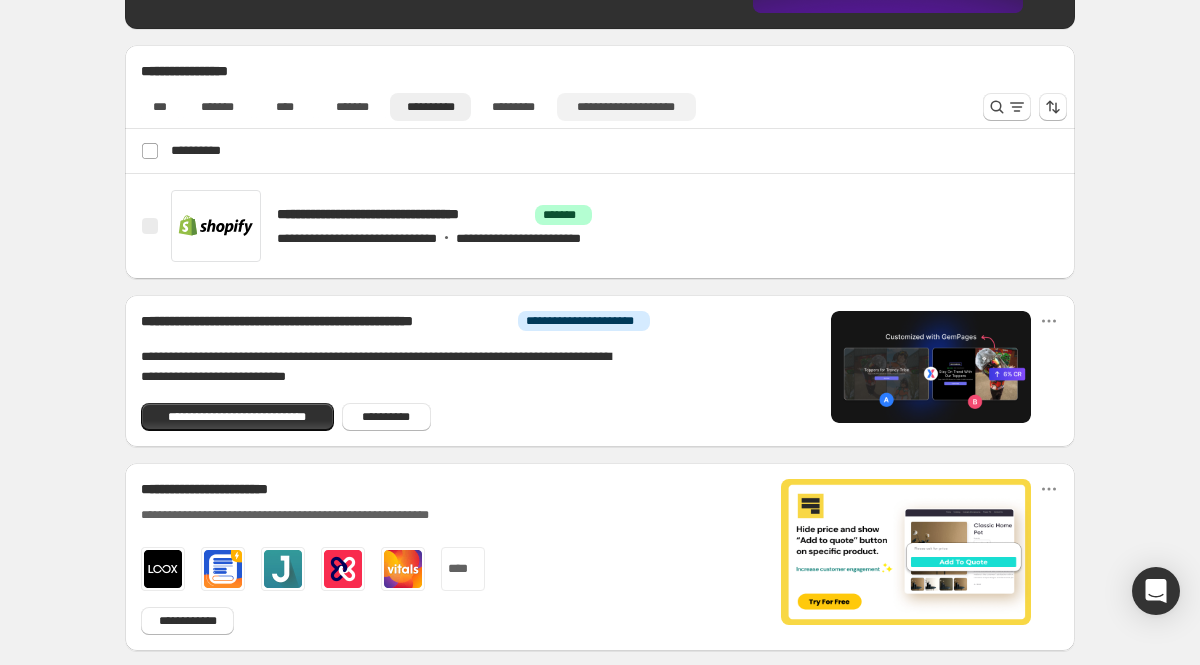 click on "**********" at bounding box center (626, 107) 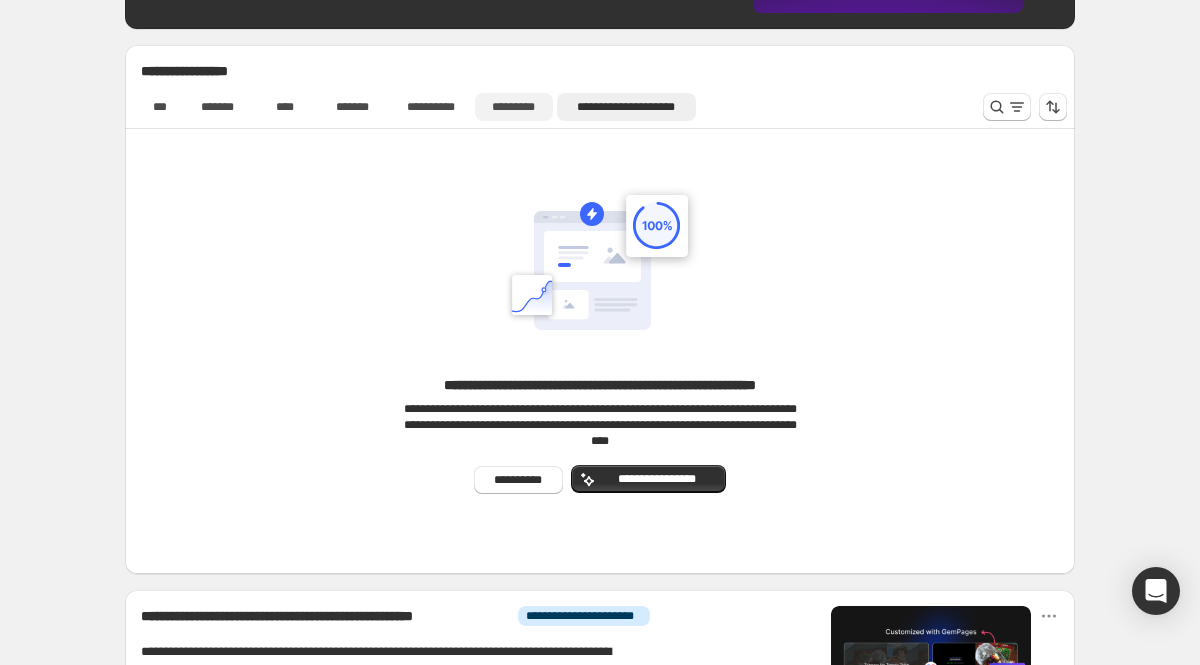 click on "*********" at bounding box center (513, 107) 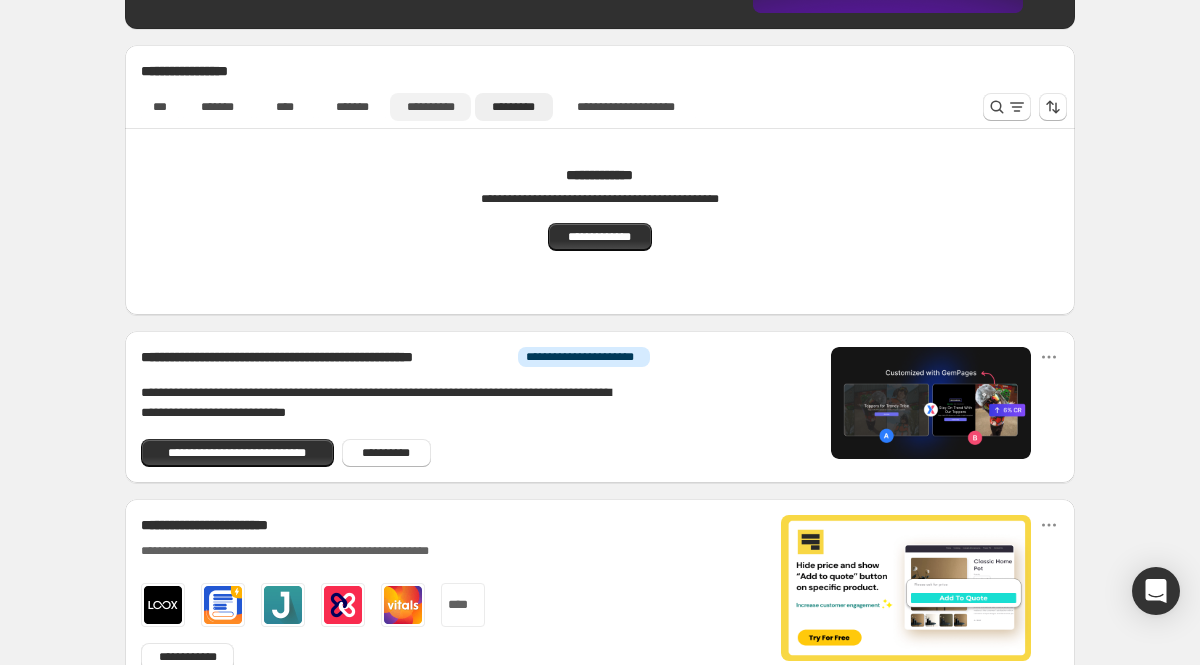 click on "**********" at bounding box center [430, 107] 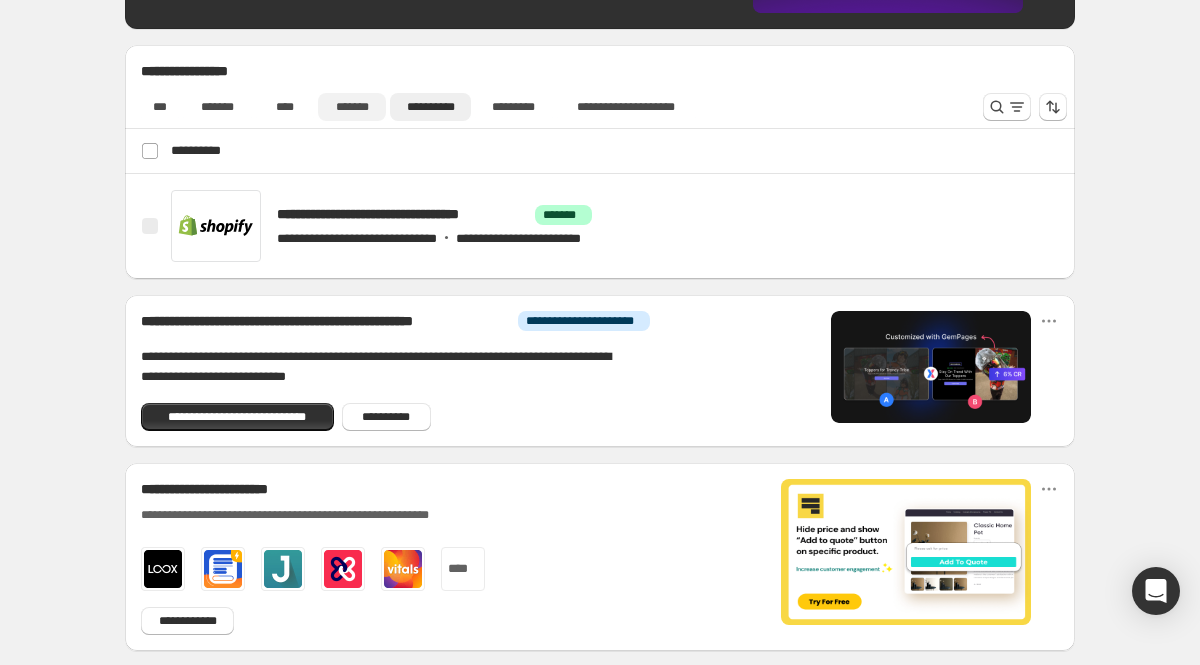 click on "*******" at bounding box center [352, 107] 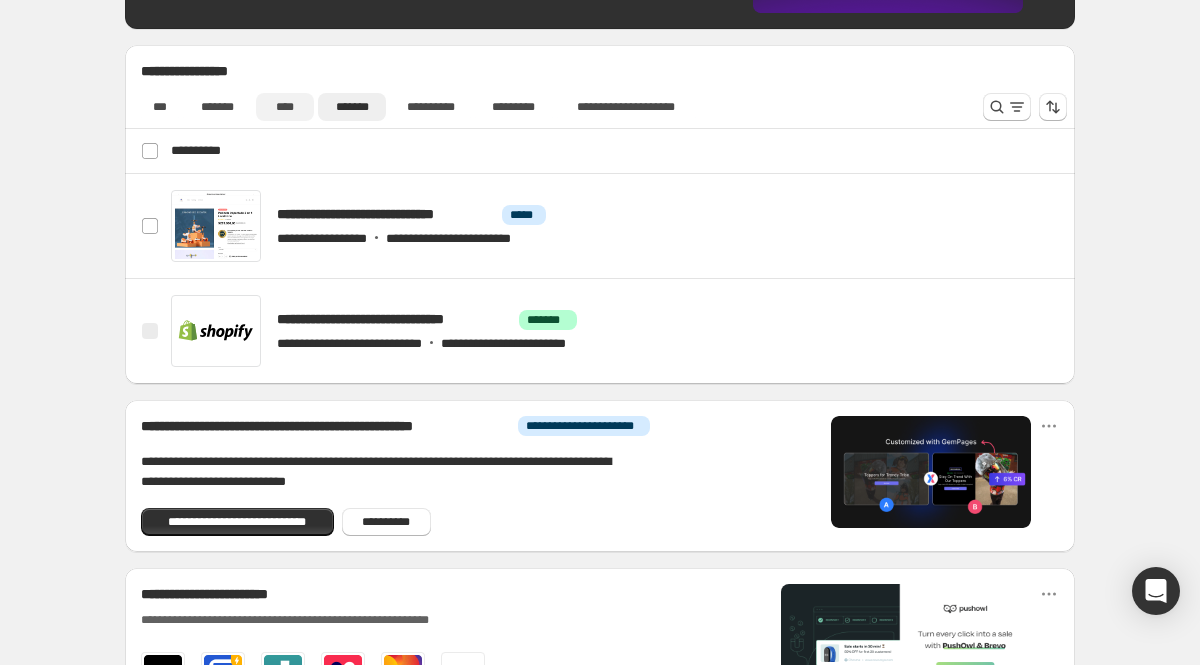 click on "****" at bounding box center [285, 107] 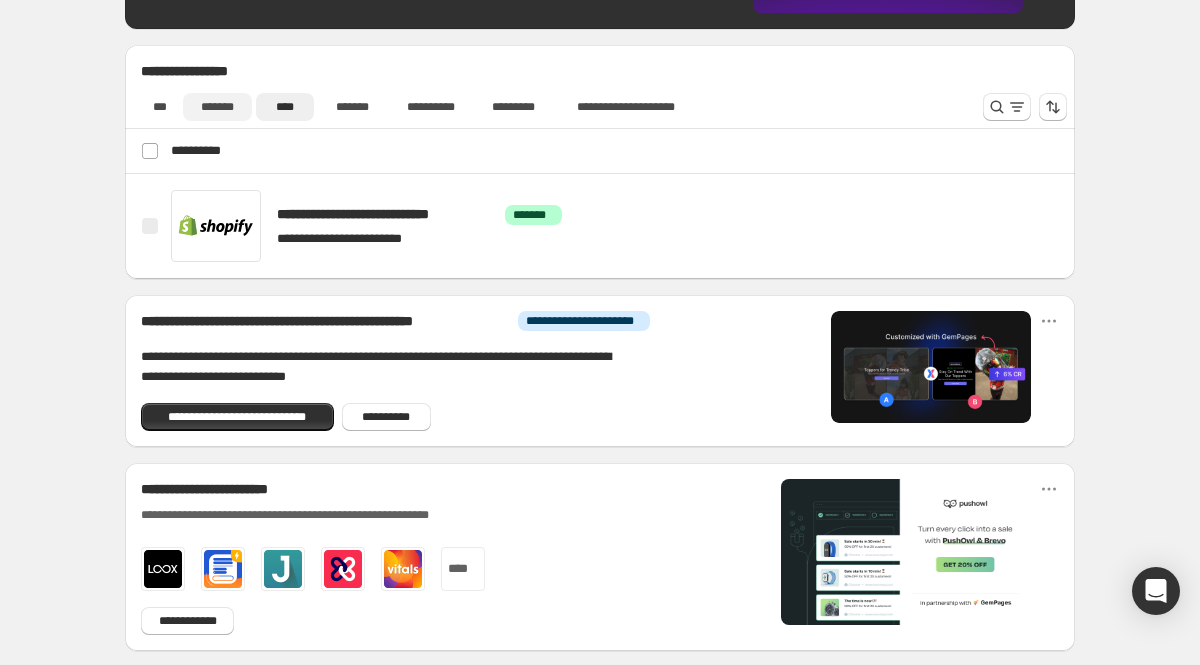 click on "*******" at bounding box center [217, 107] 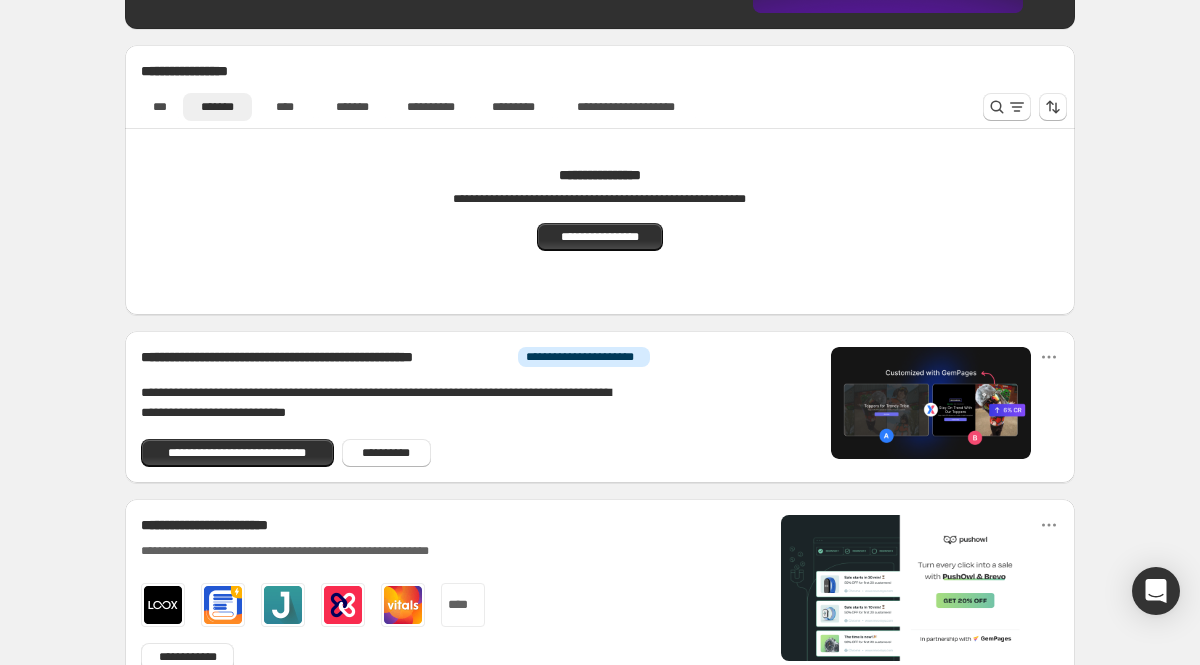 click on "**********" at bounding box center [558, 106] 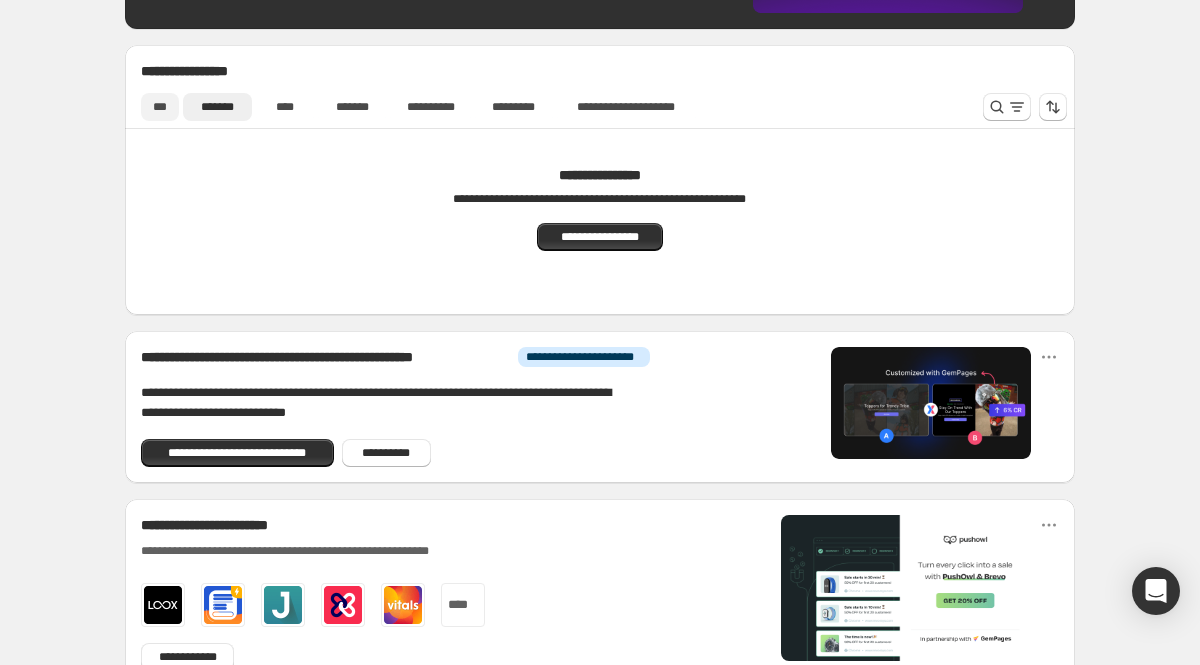 click on "***" at bounding box center (160, 107) 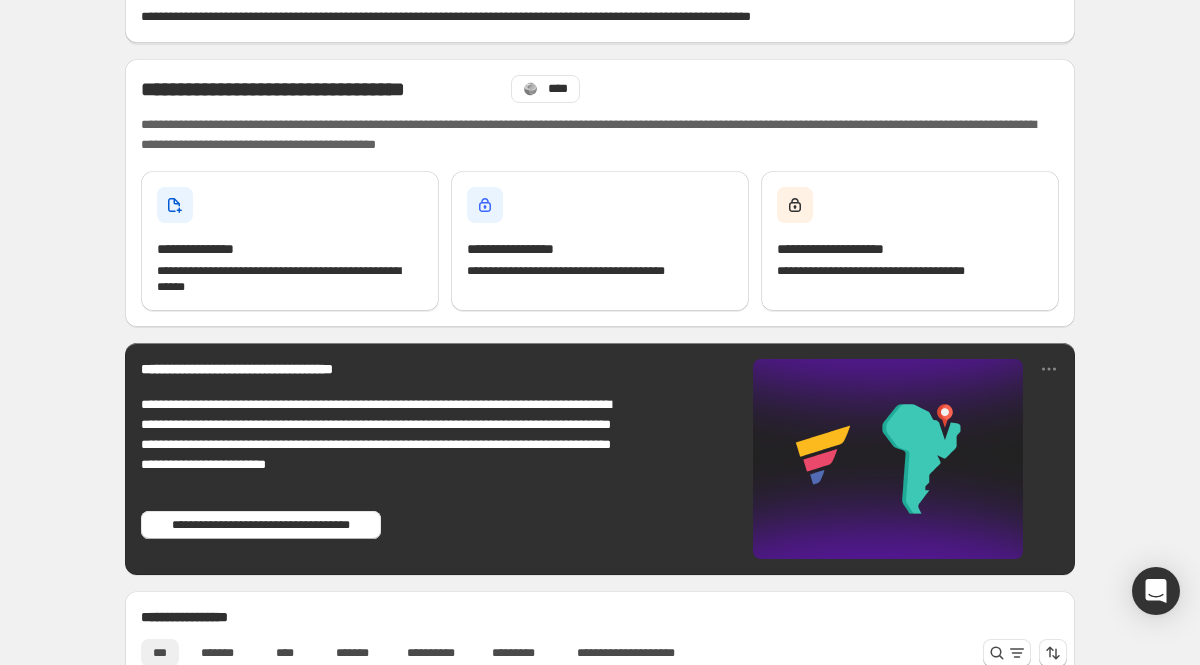 scroll, scrollTop: 0, scrollLeft: 0, axis: both 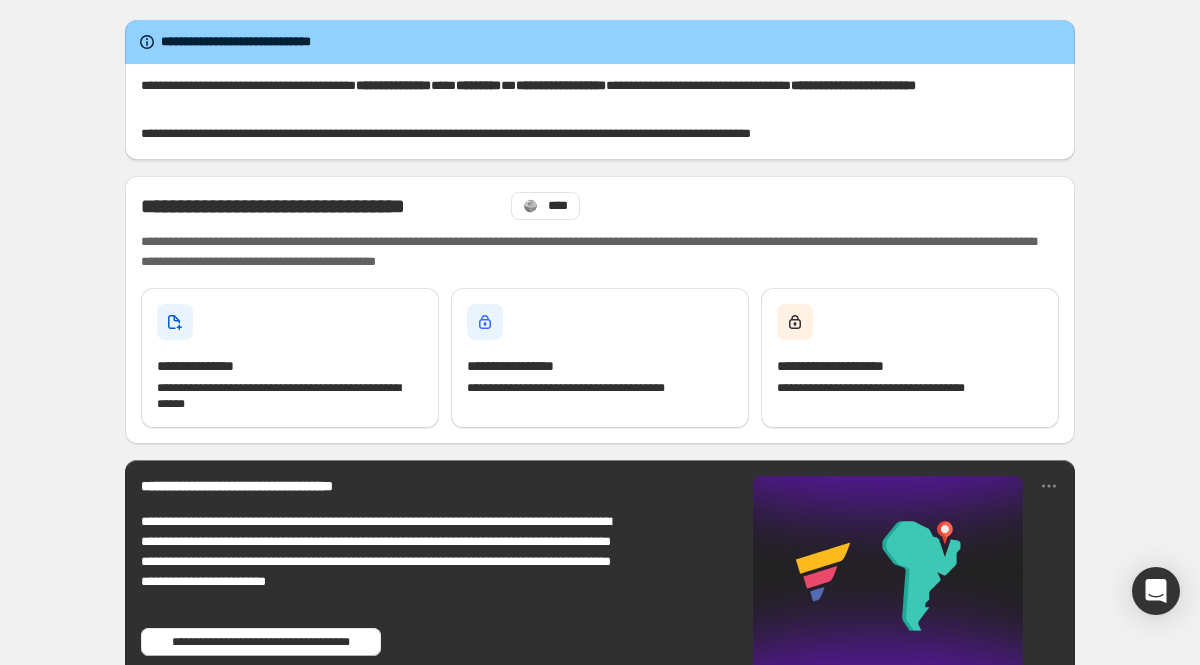 click on "**********" at bounding box center [270, 42] 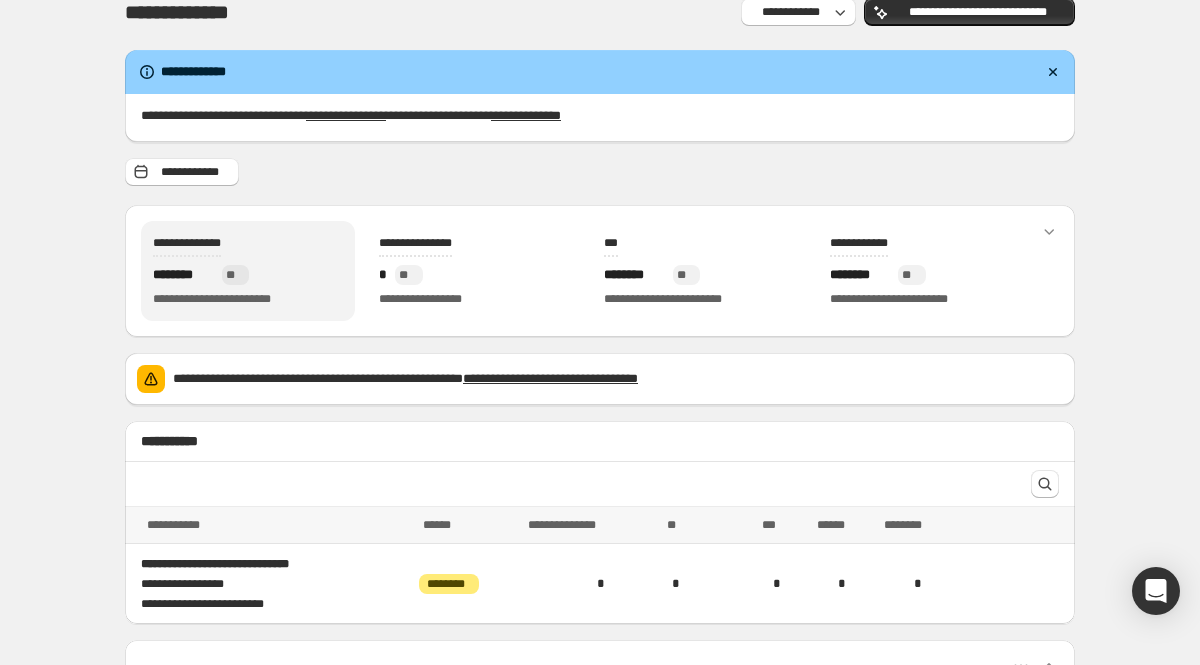 scroll, scrollTop: 0, scrollLeft: 0, axis: both 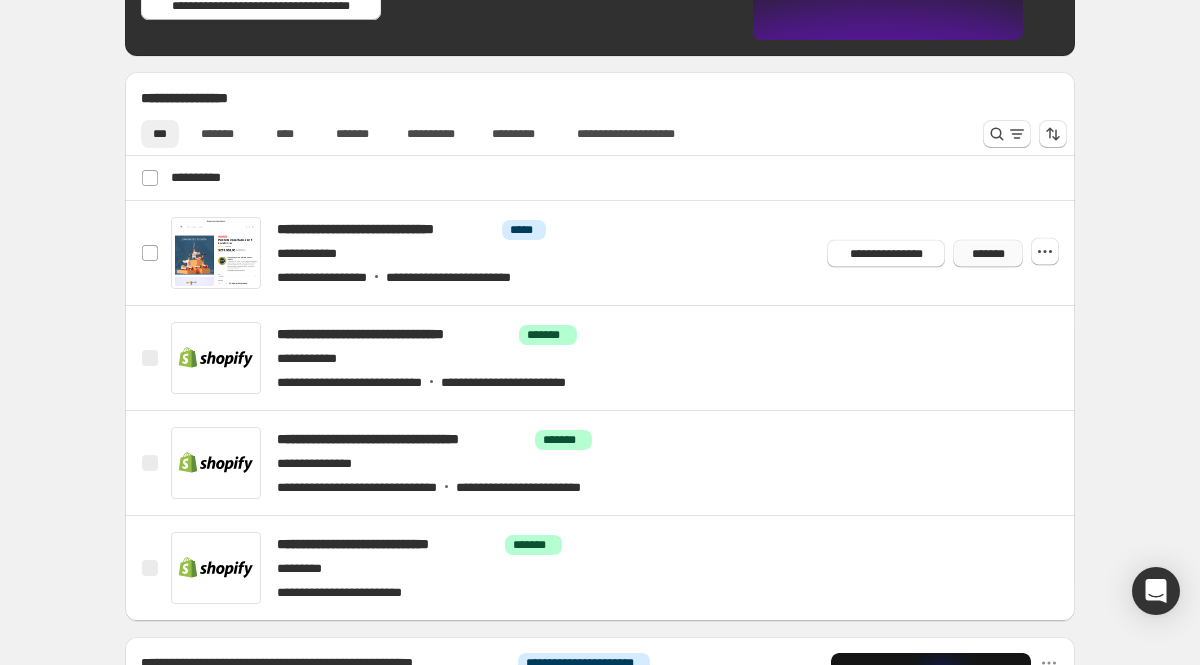 click on "*******" at bounding box center (988, 253) 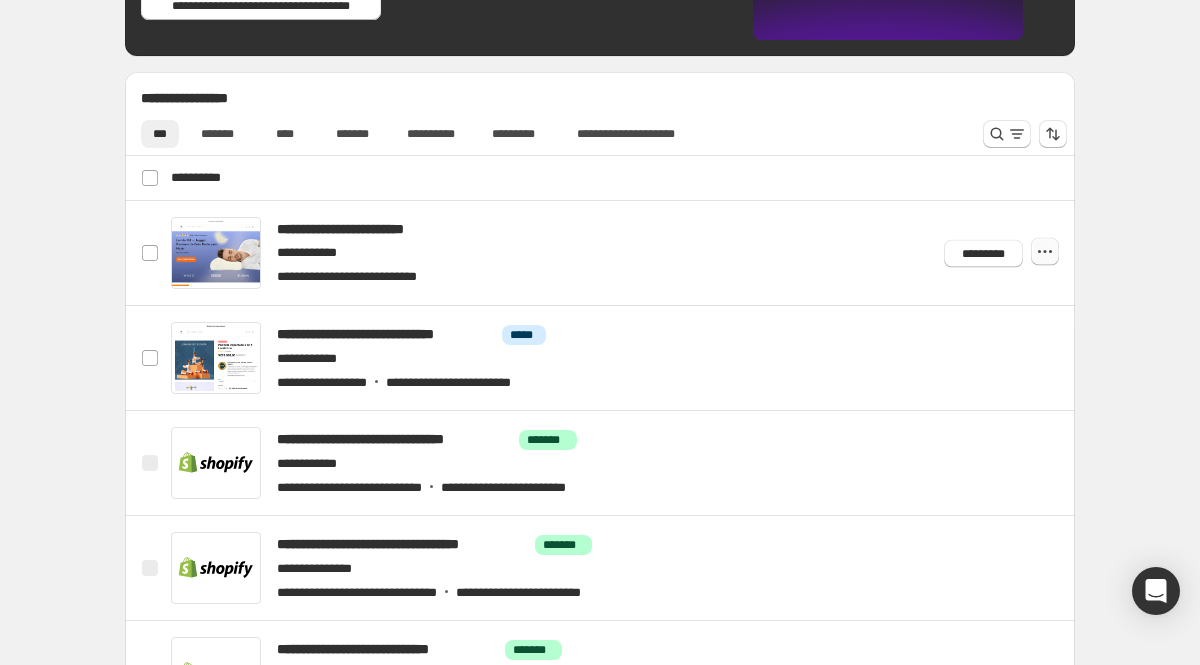 click at bounding box center [1045, 252] 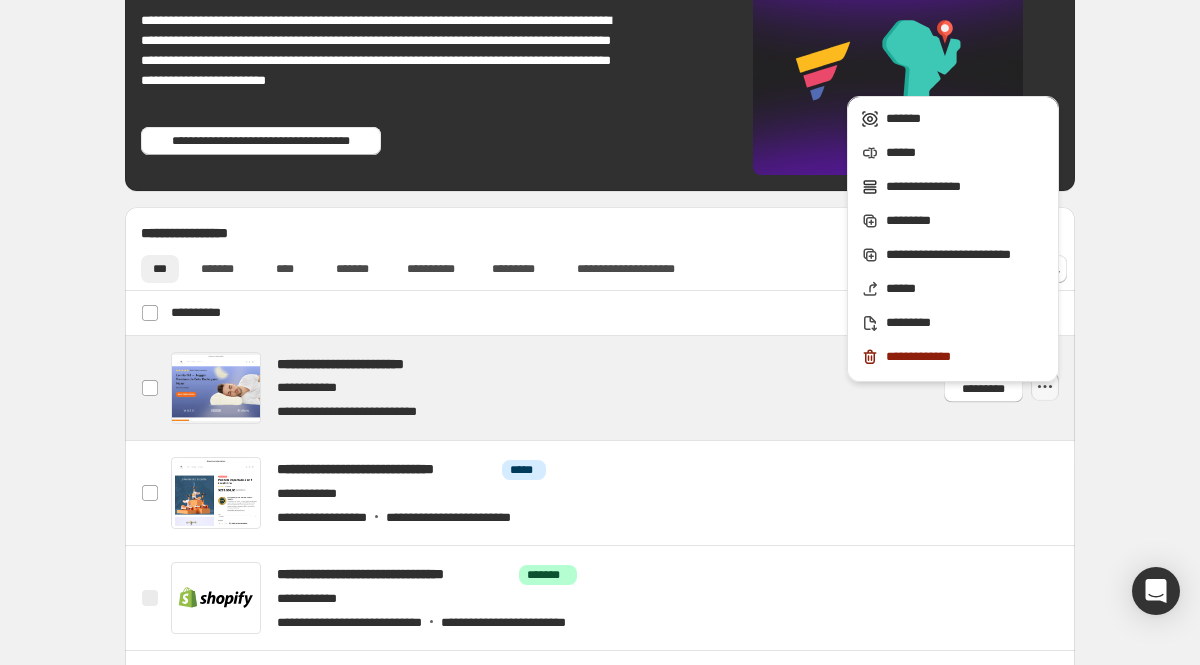 scroll, scrollTop: 497, scrollLeft: 0, axis: vertical 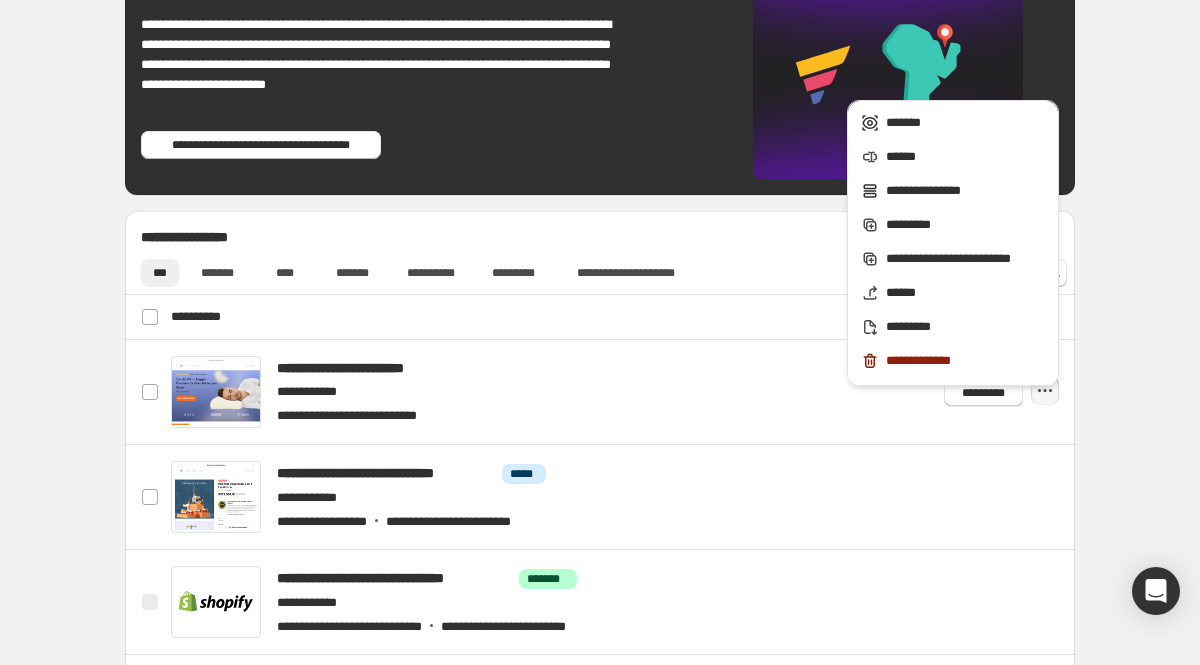 click 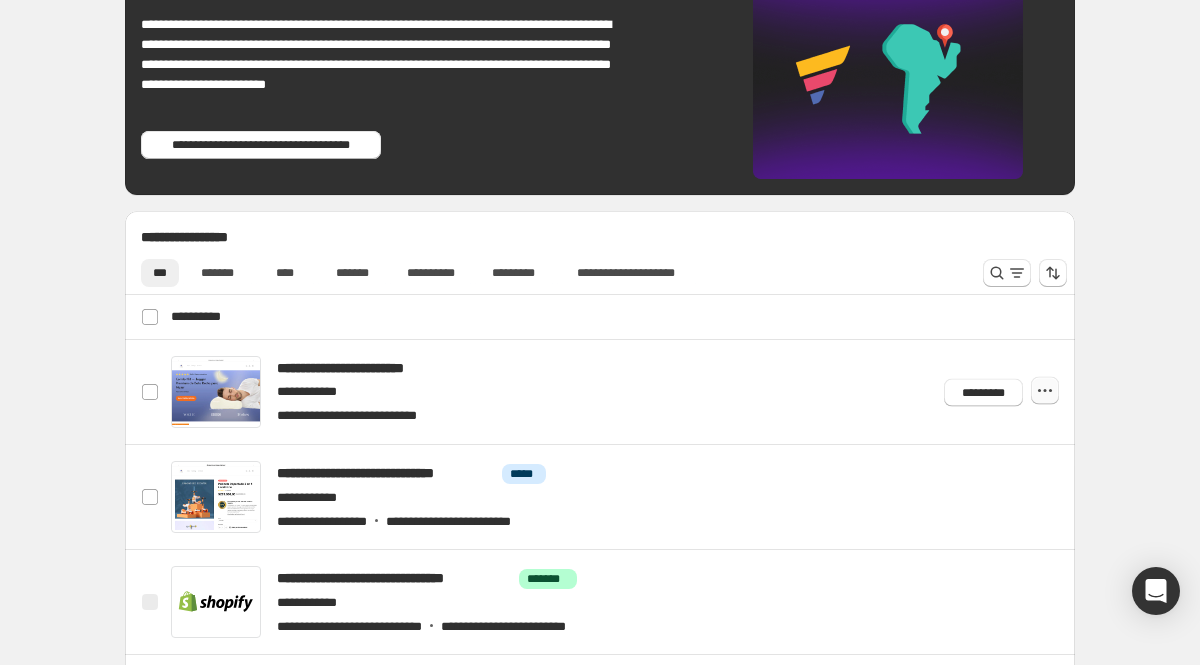 click 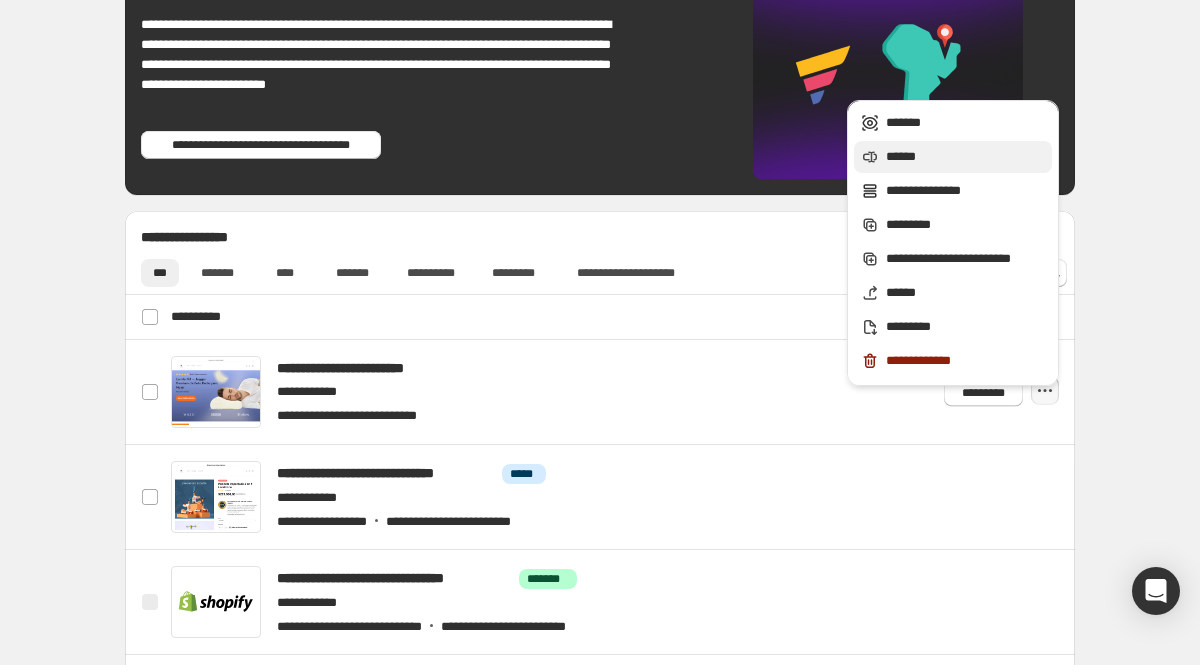 click on "******" at bounding box center [966, 157] 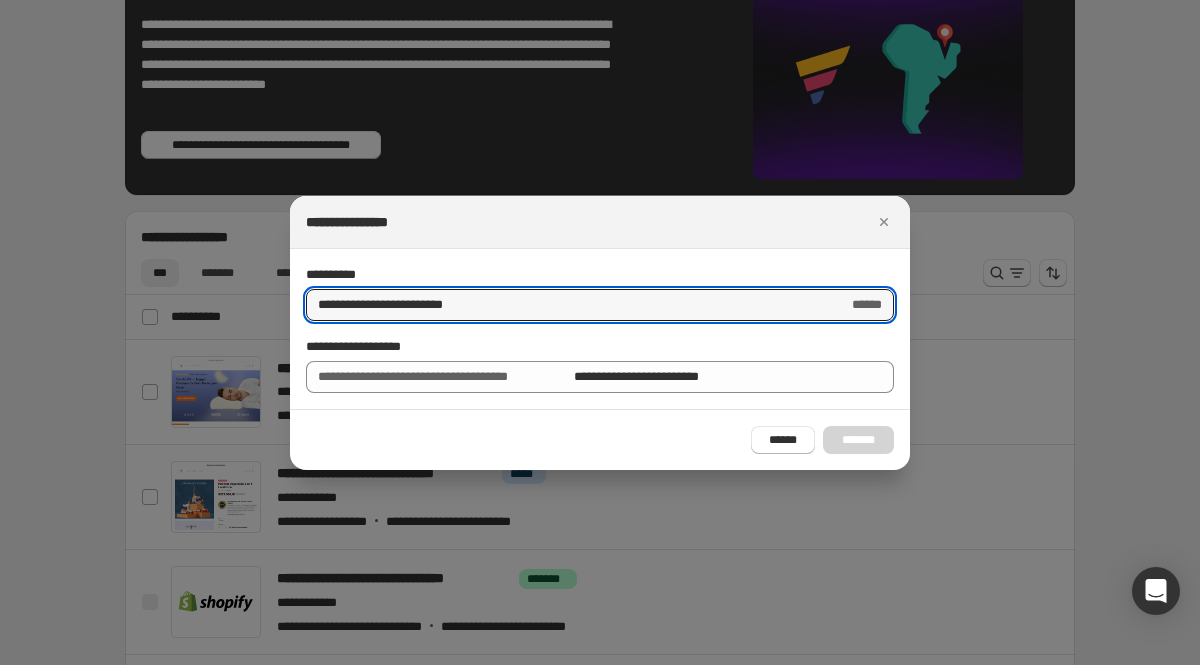 drag, startPoint x: 532, startPoint y: 313, endPoint x: 122, endPoint y: 313, distance: 410 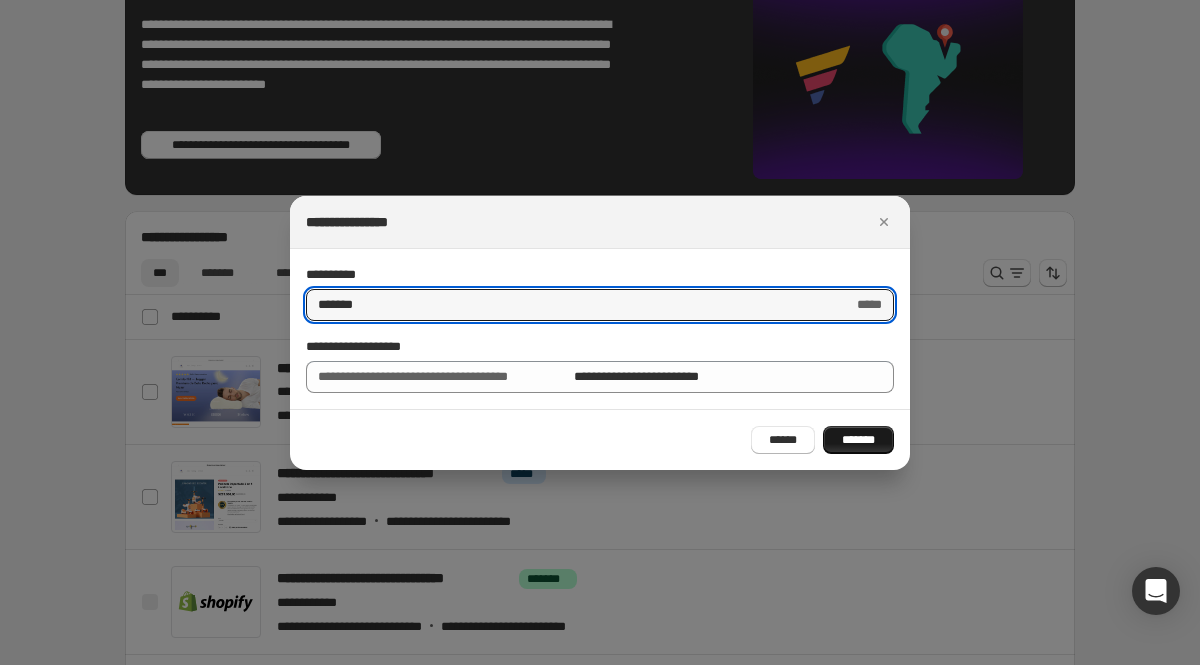 type on "*******" 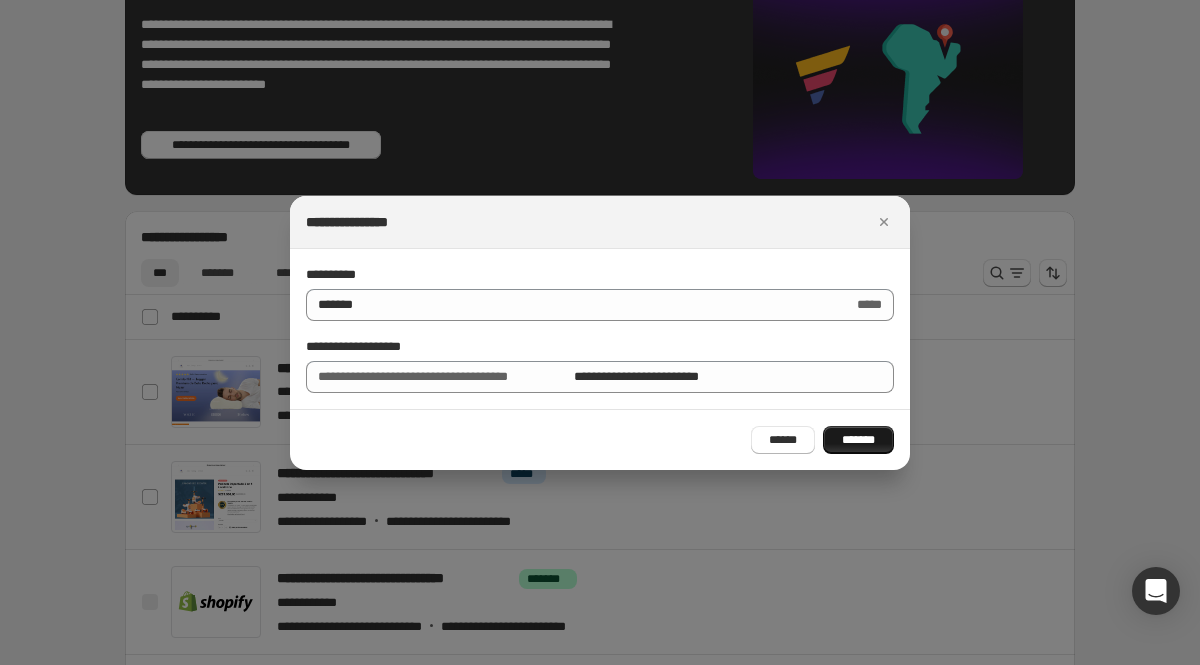 click on "*******" at bounding box center (858, 440) 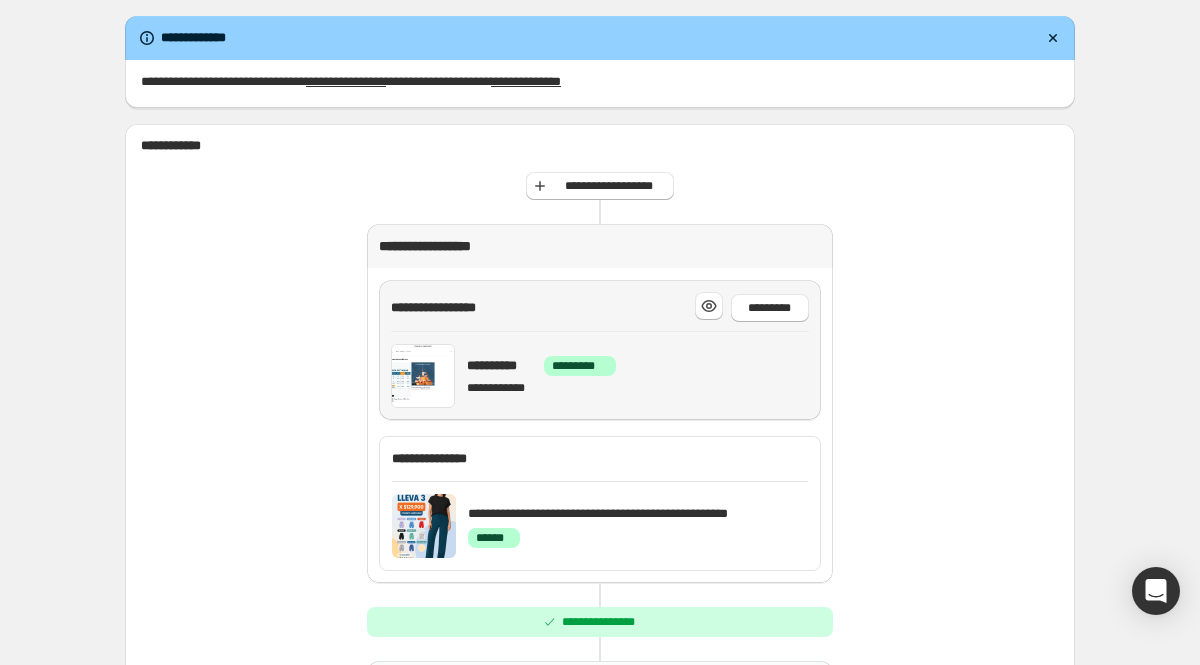 scroll, scrollTop: 134, scrollLeft: 0, axis: vertical 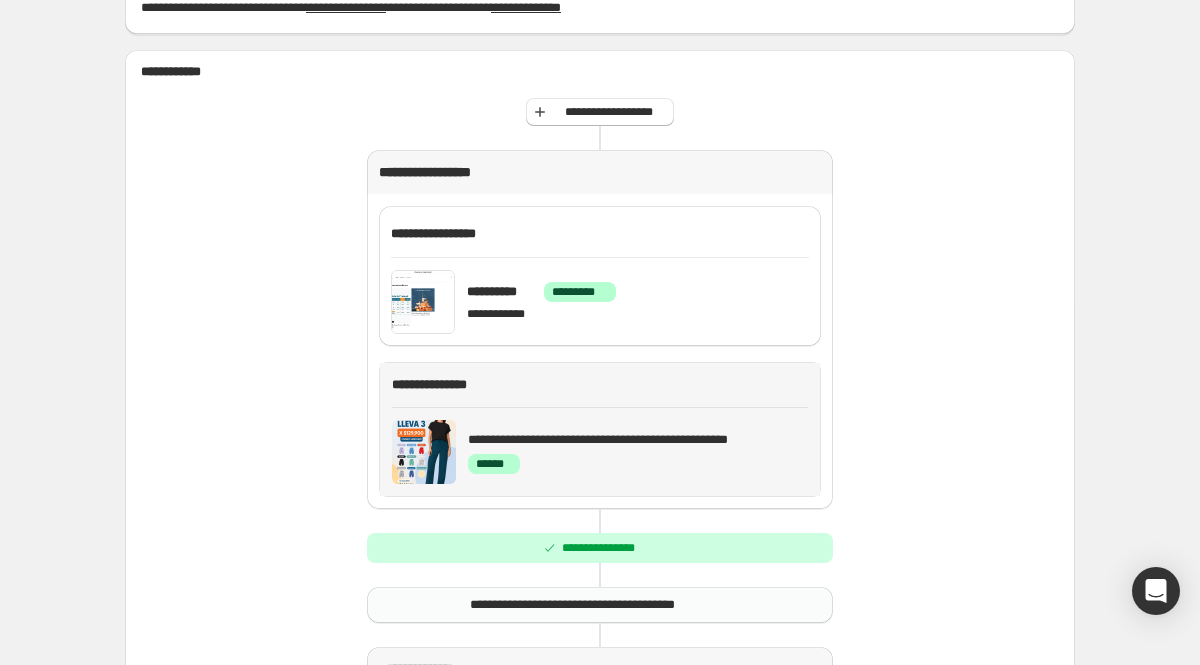 click on "**********" at bounding box center [598, 439] 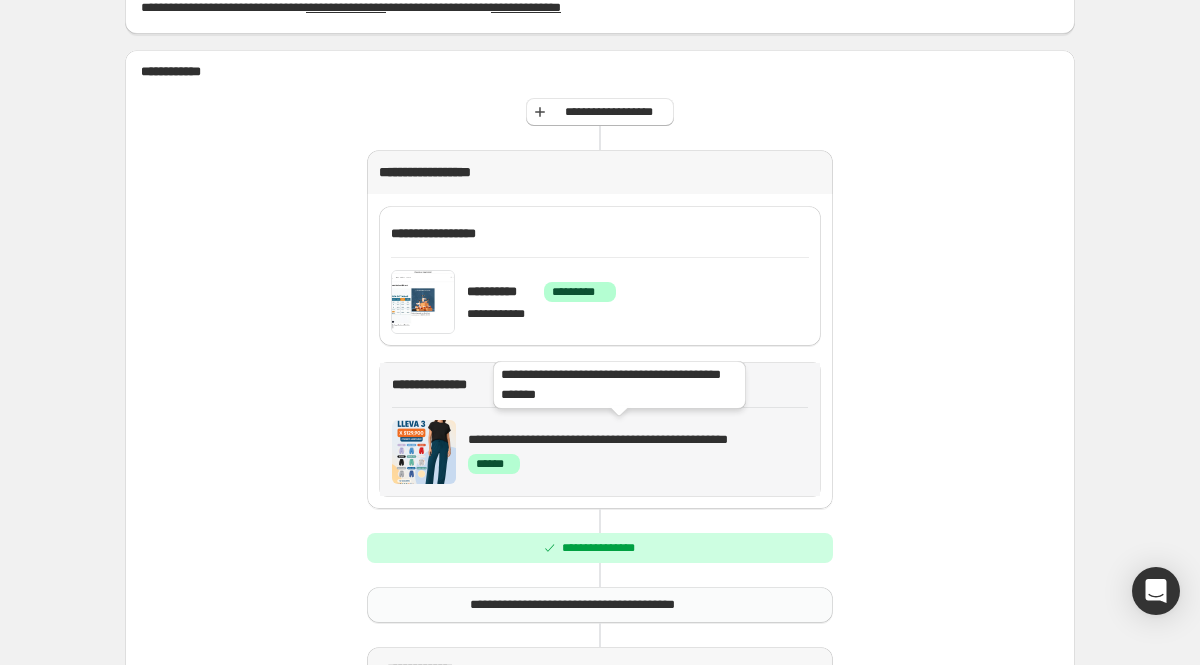 click on "**********" at bounding box center (598, 439) 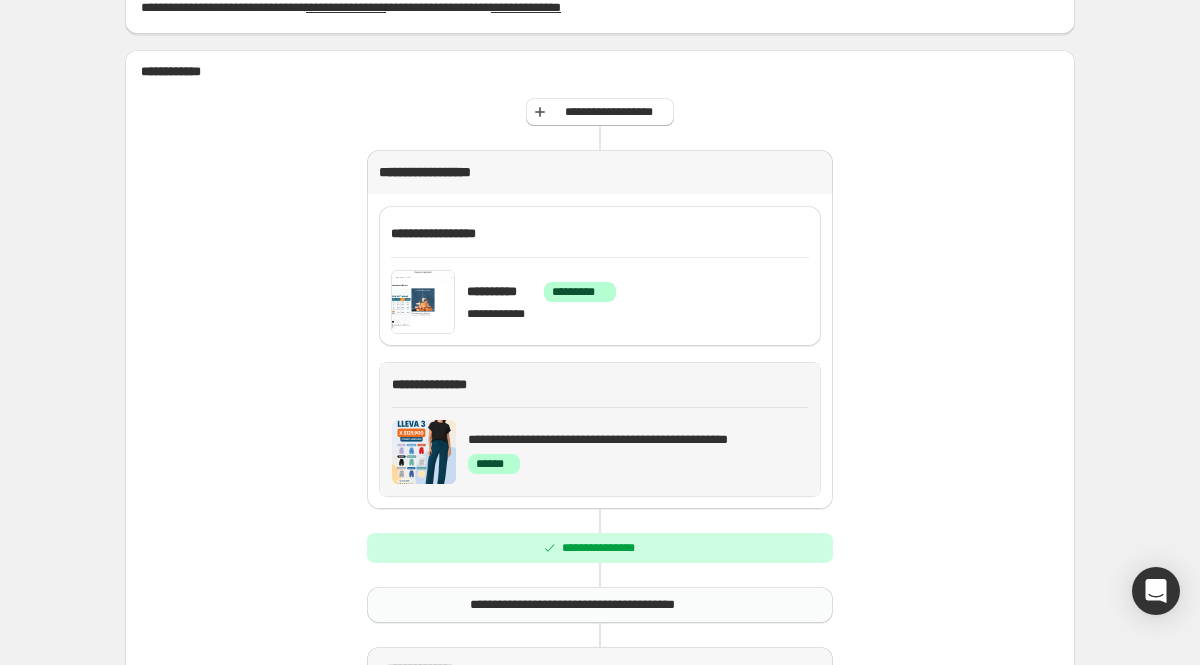 click on "**********" at bounding box center (600, 429) 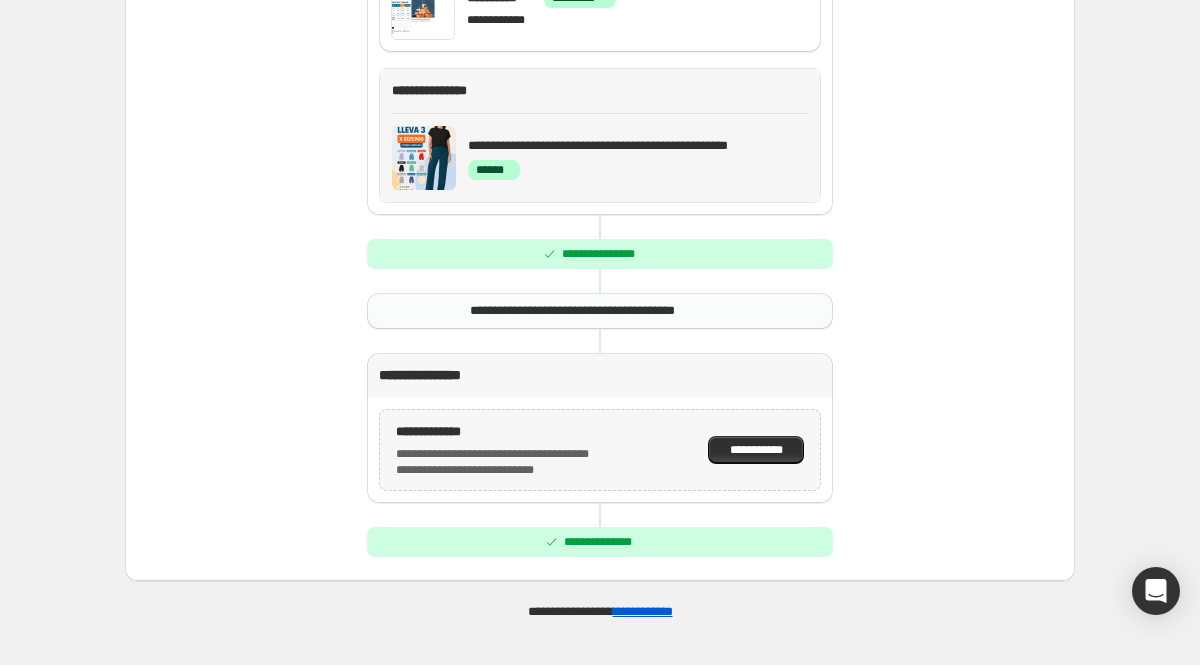 scroll, scrollTop: 435, scrollLeft: 0, axis: vertical 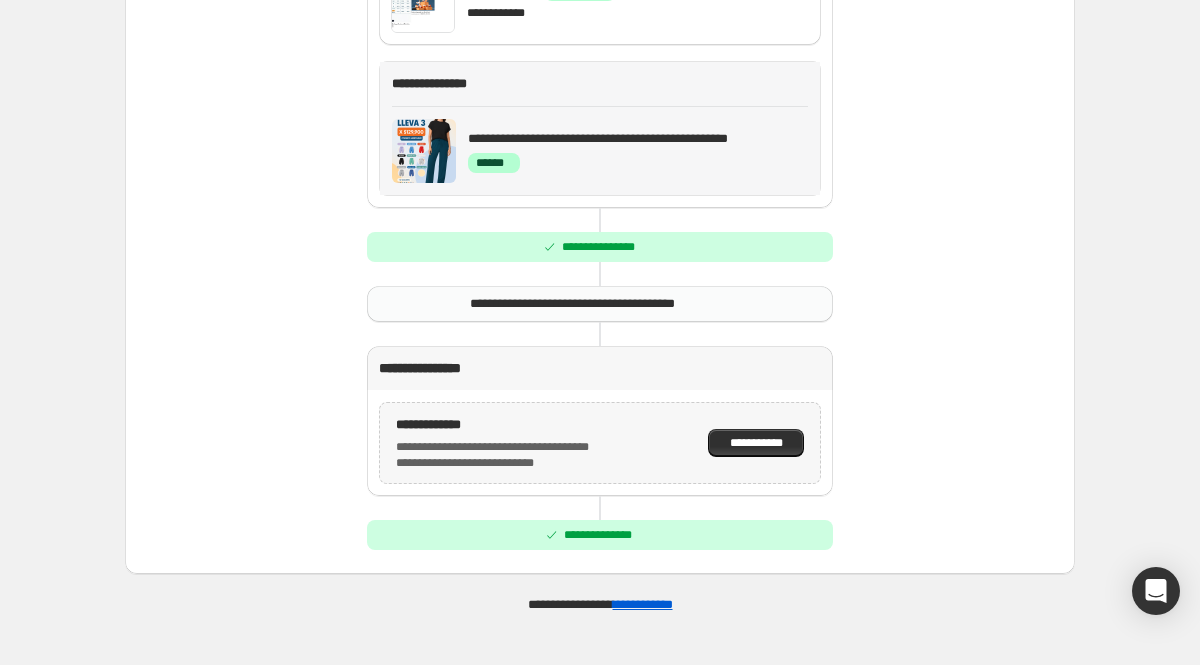 click on "******* ******" at bounding box center (494, 163) 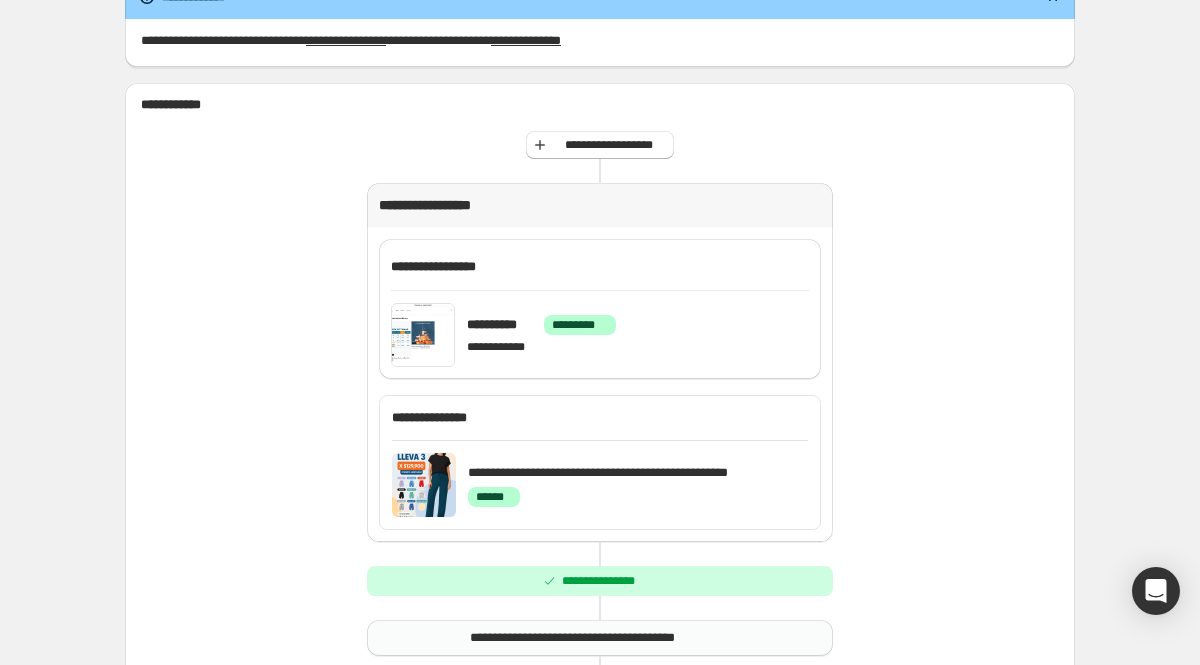 scroll, scrollTop: 94, scrollLeft: 0, axis: vertical 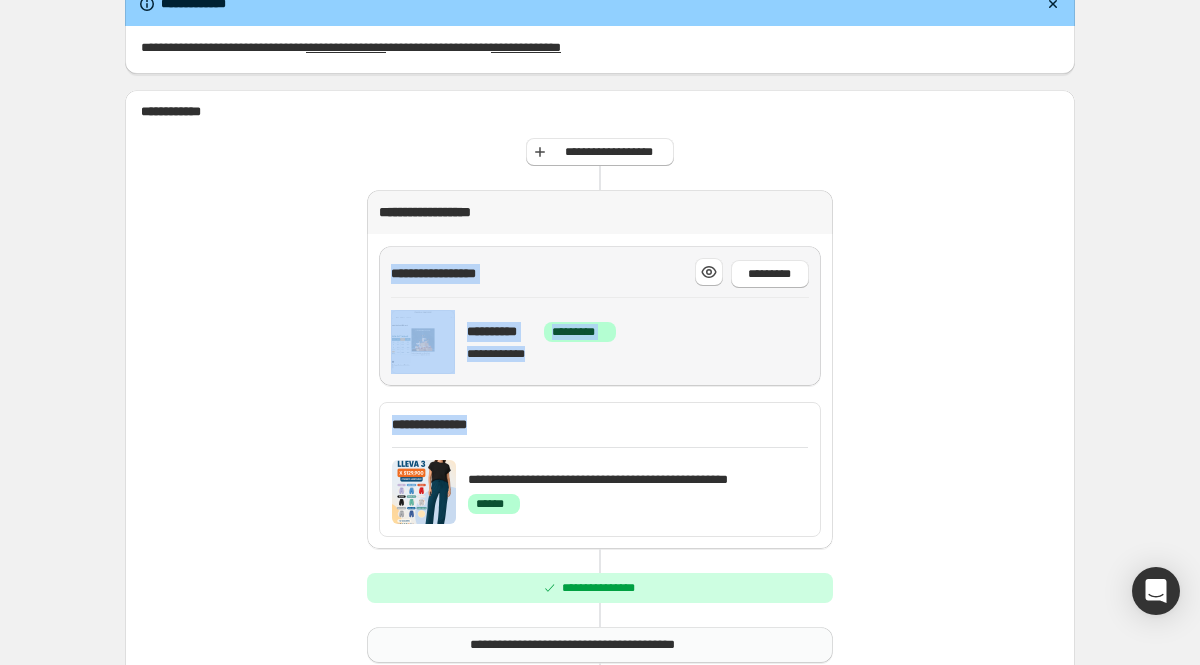 drag, startPoint x: 701, startPoint y: 444, endPoint x: 691, endPoint y: 294, distance: 150.33296 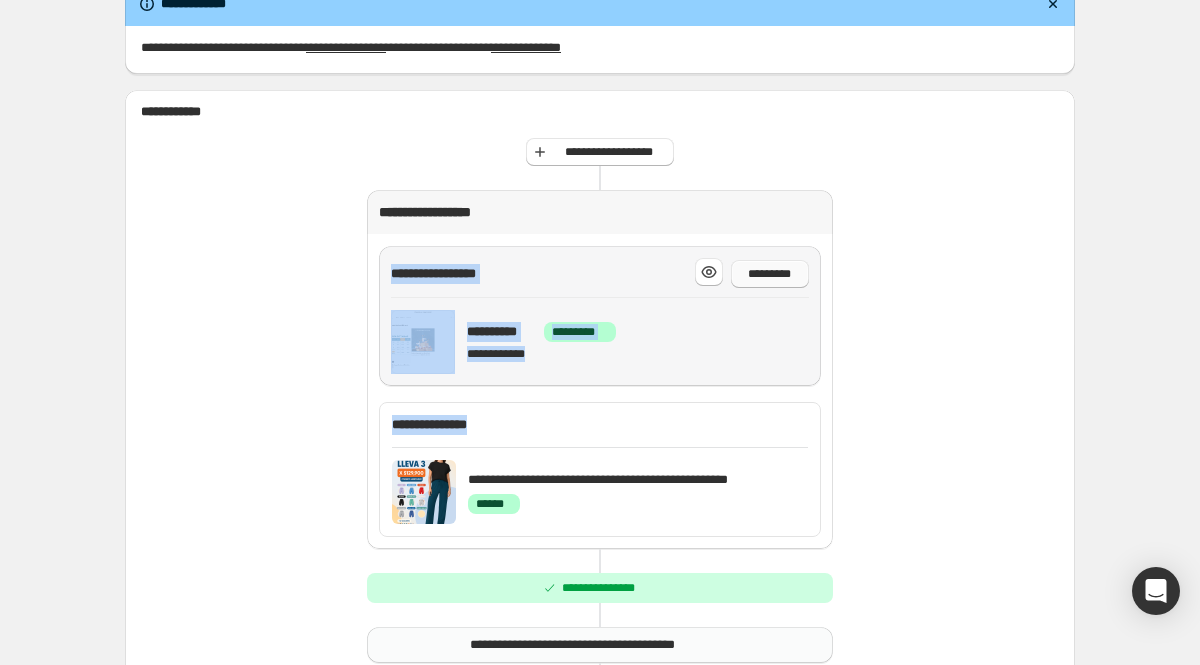 click on "*********" at bounding box center (770, 274) 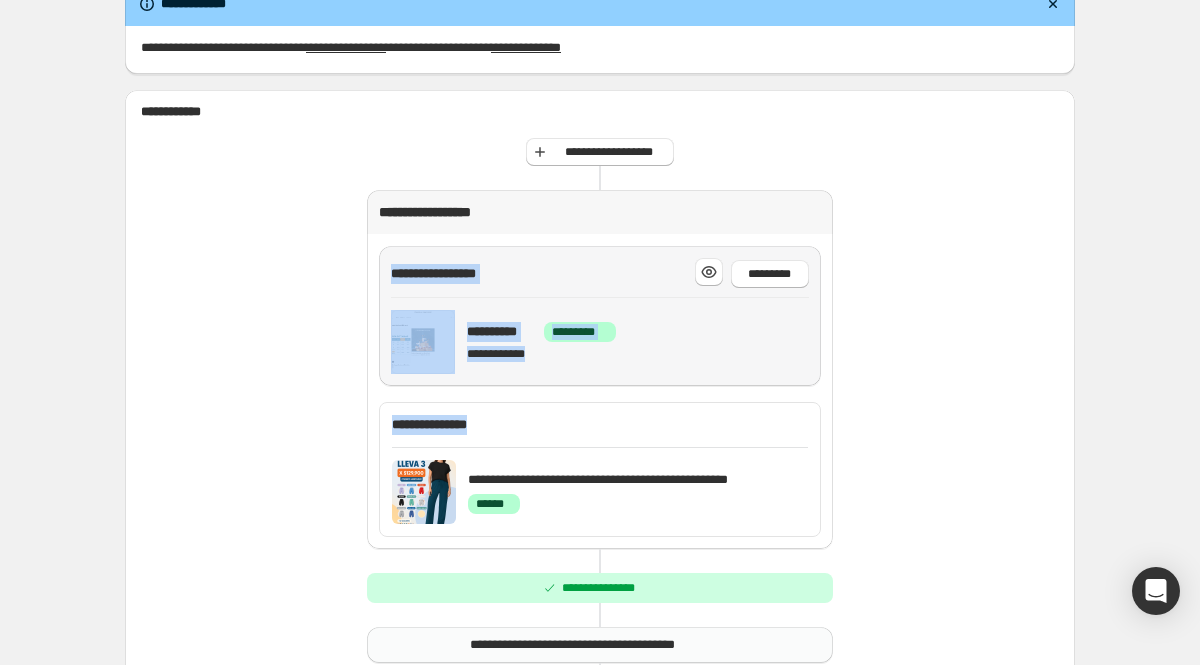 click on "**********" at bounding box center (638, 342) 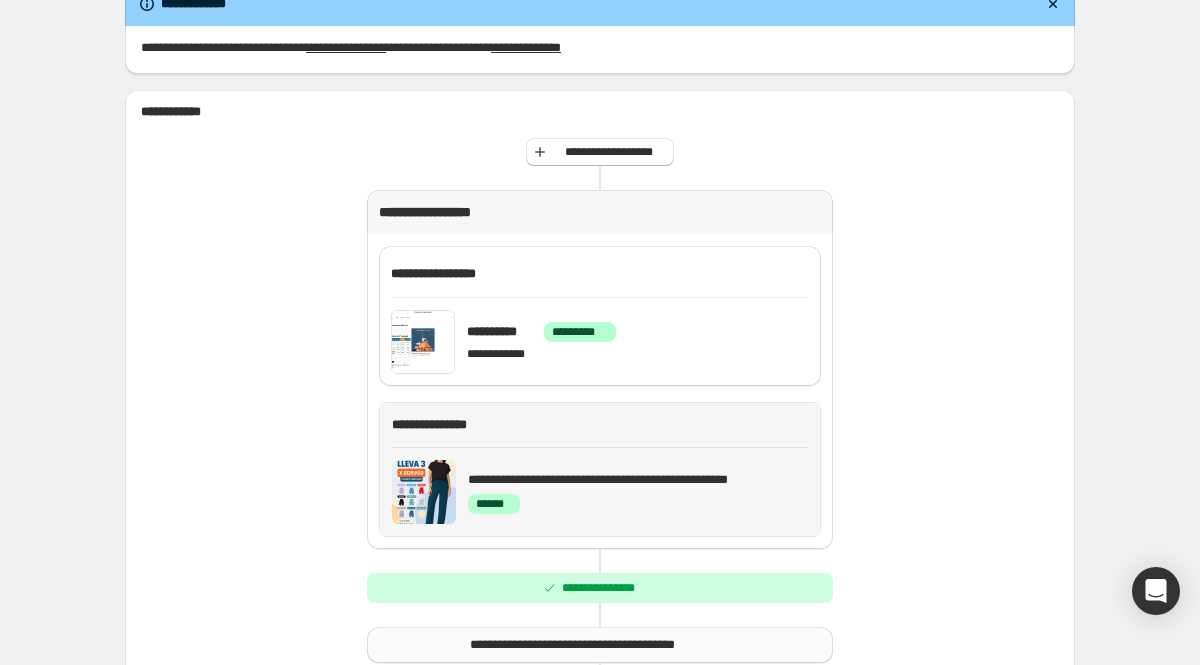 click on "**********" at bounding box center [638, 480] 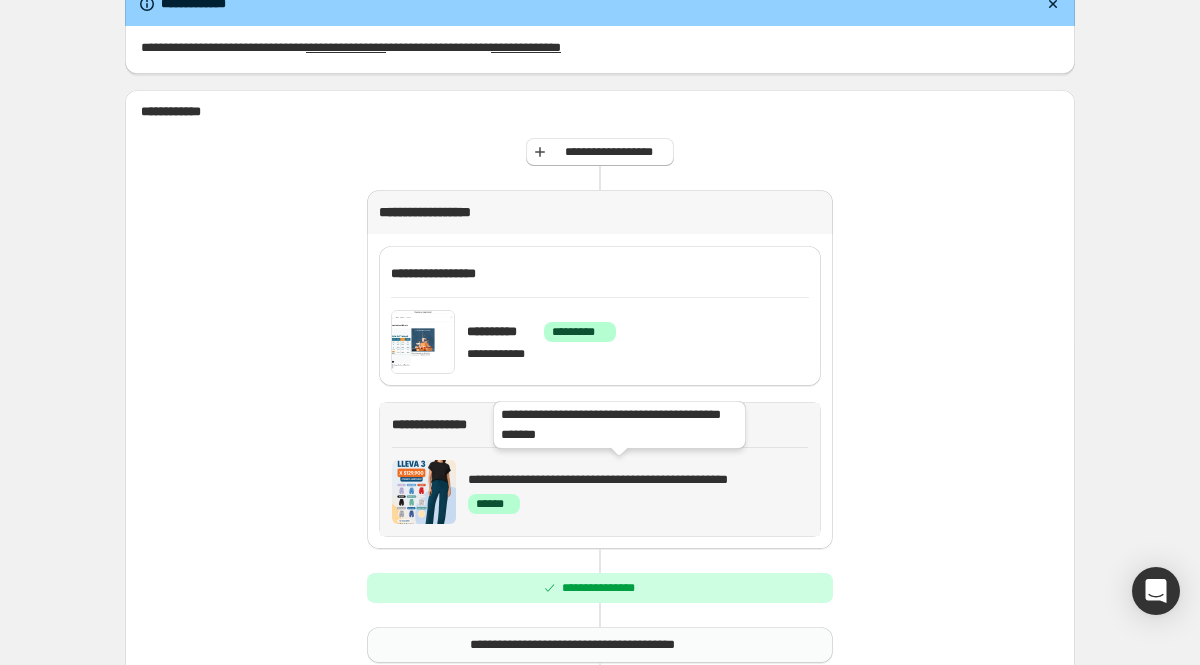 click on "**********" at bounding box center [598, 479] 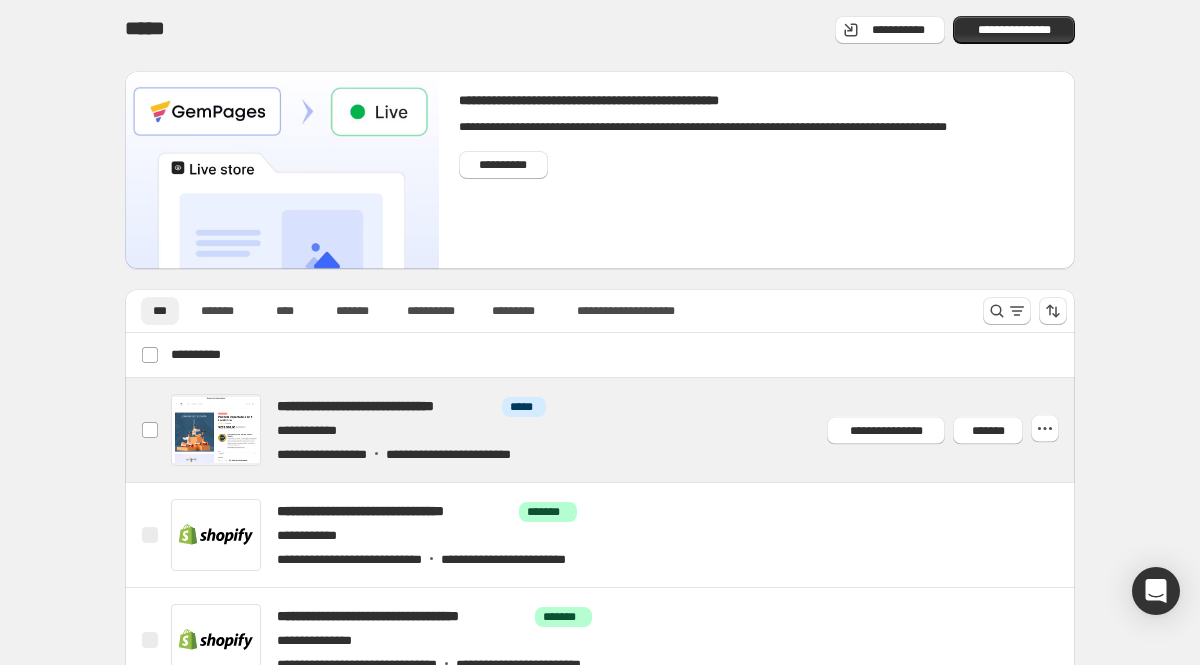 scroll, scrollTop: 29, scrollLeft: 0, axis: vertical 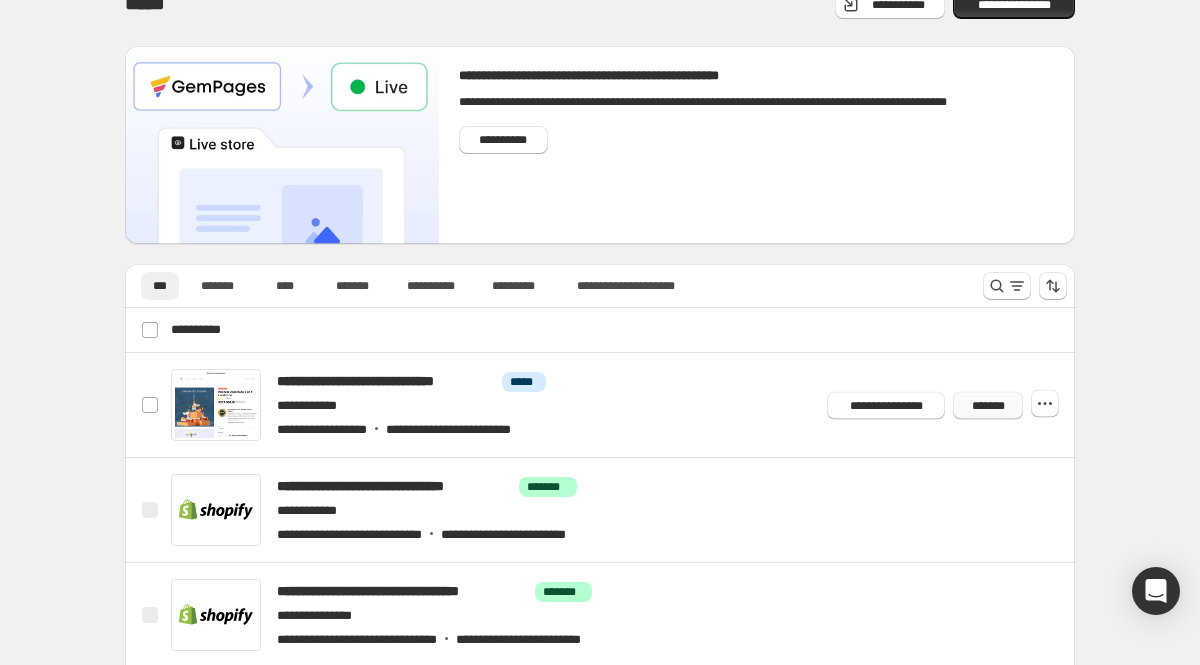 click on "*******" at bounding box center (988, 405) 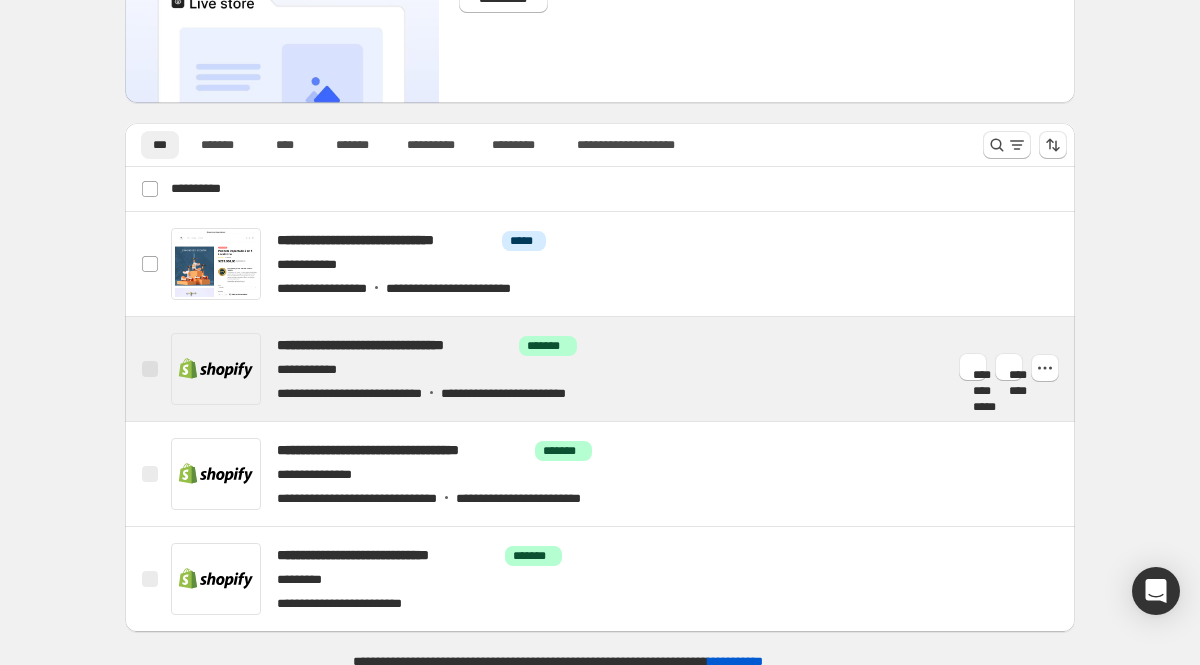 scroll, scrollTop: 175, scrollLeft: 0, axis: vertical 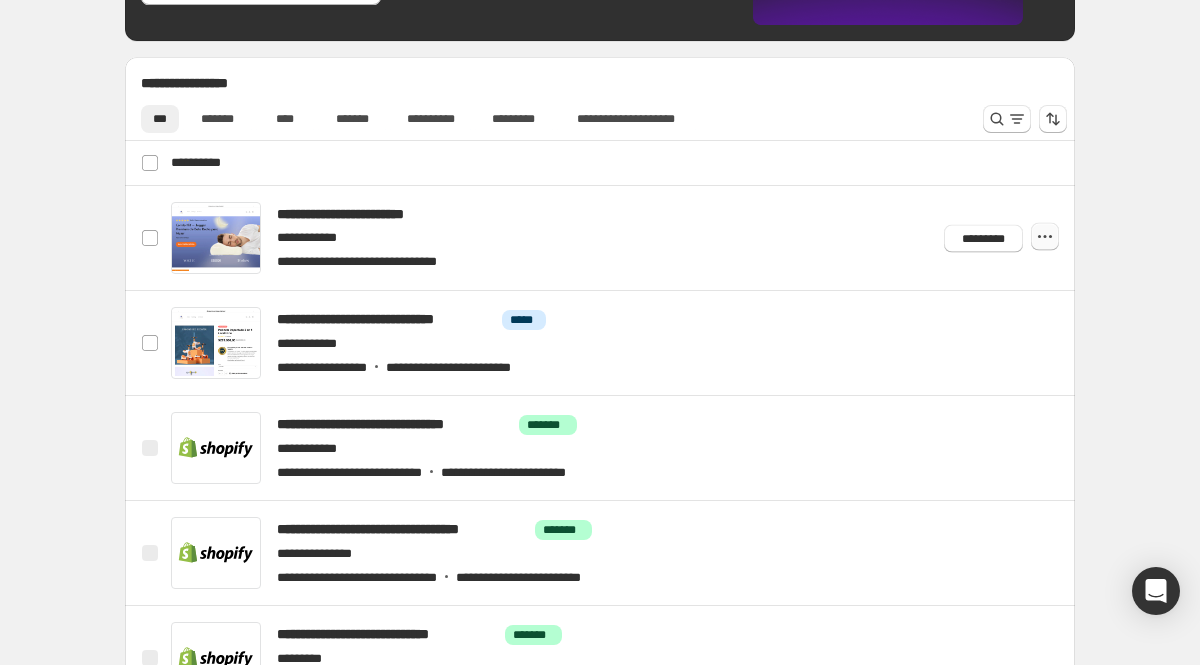 click 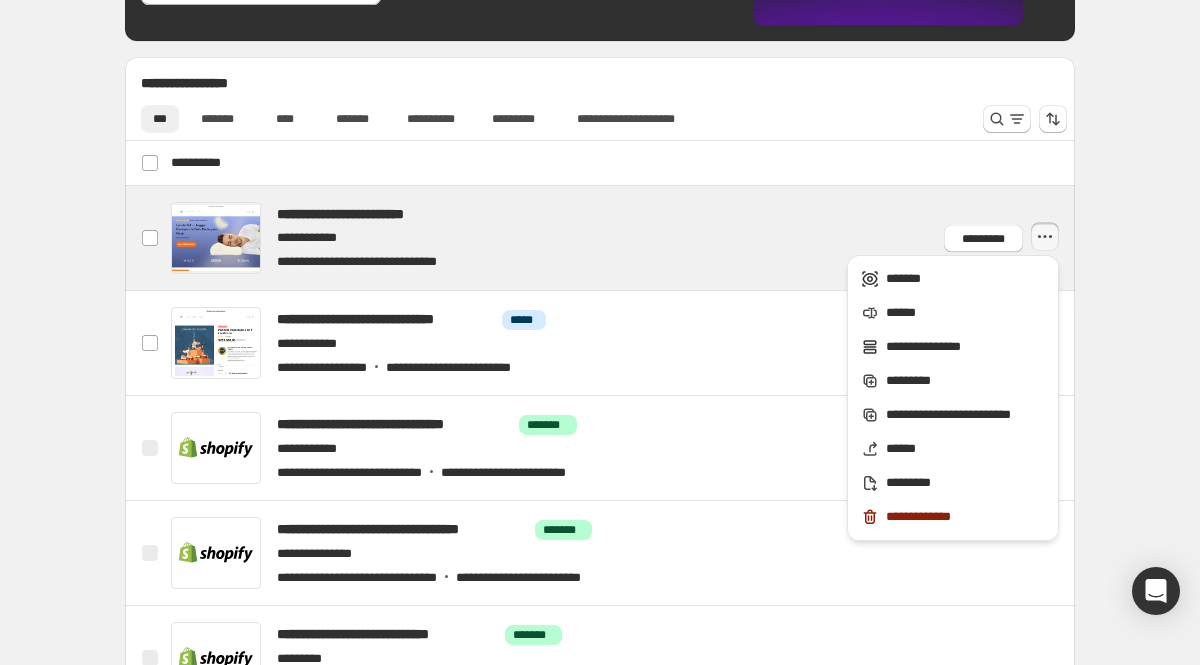 click at bounding box center [624, 238] 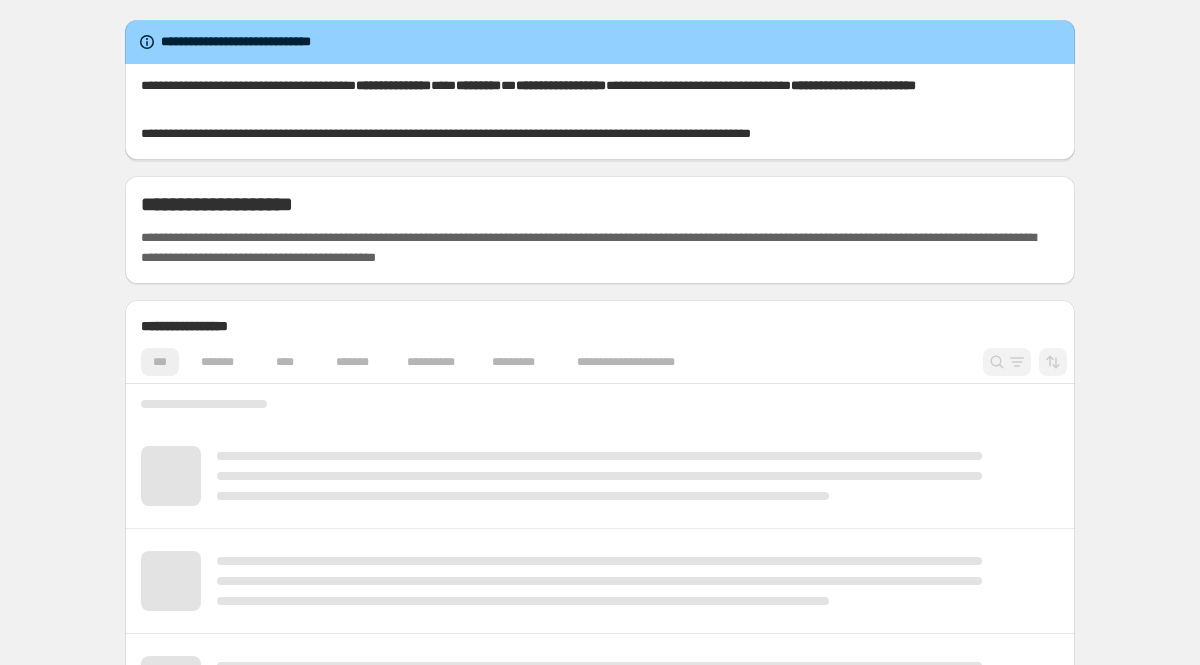 scroll, scrollTop: 0, scrollLeft: 0, axis: both 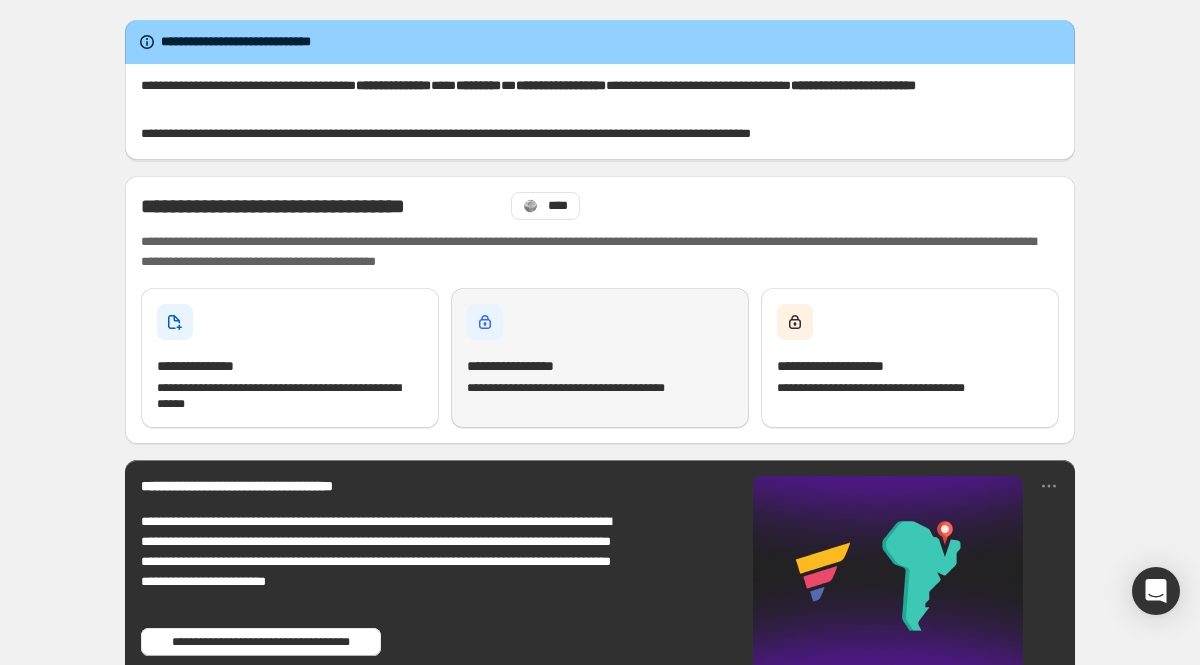 click on "**********" at bounding box center [600, 358] 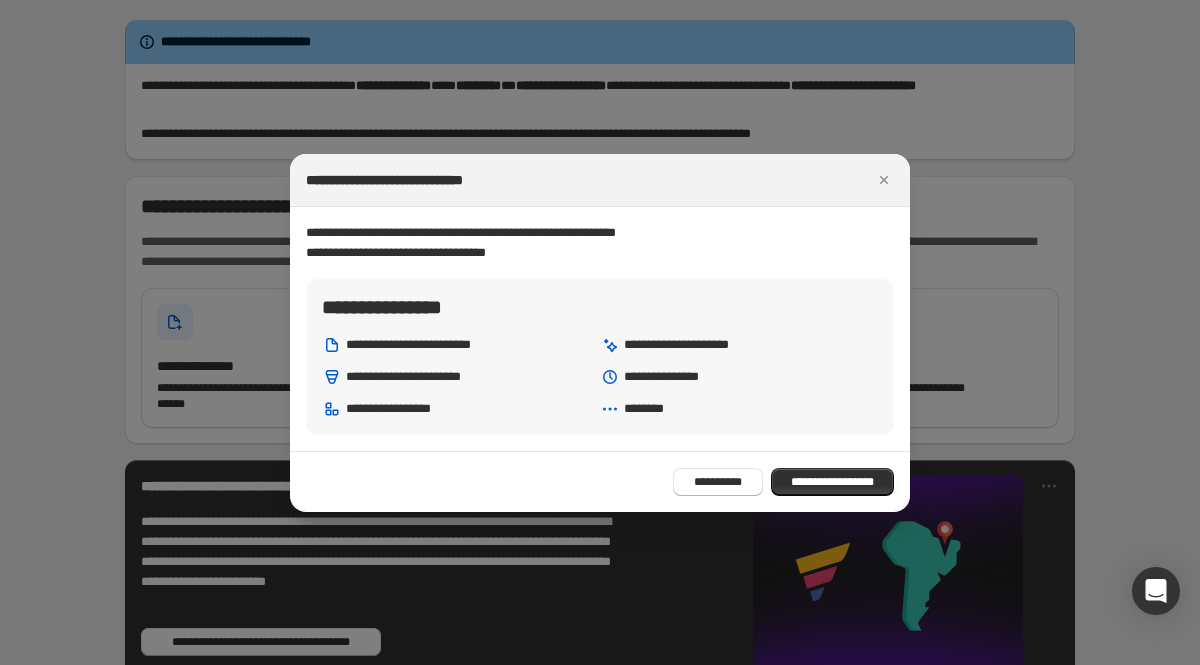 click at bounding box center (600, 332) 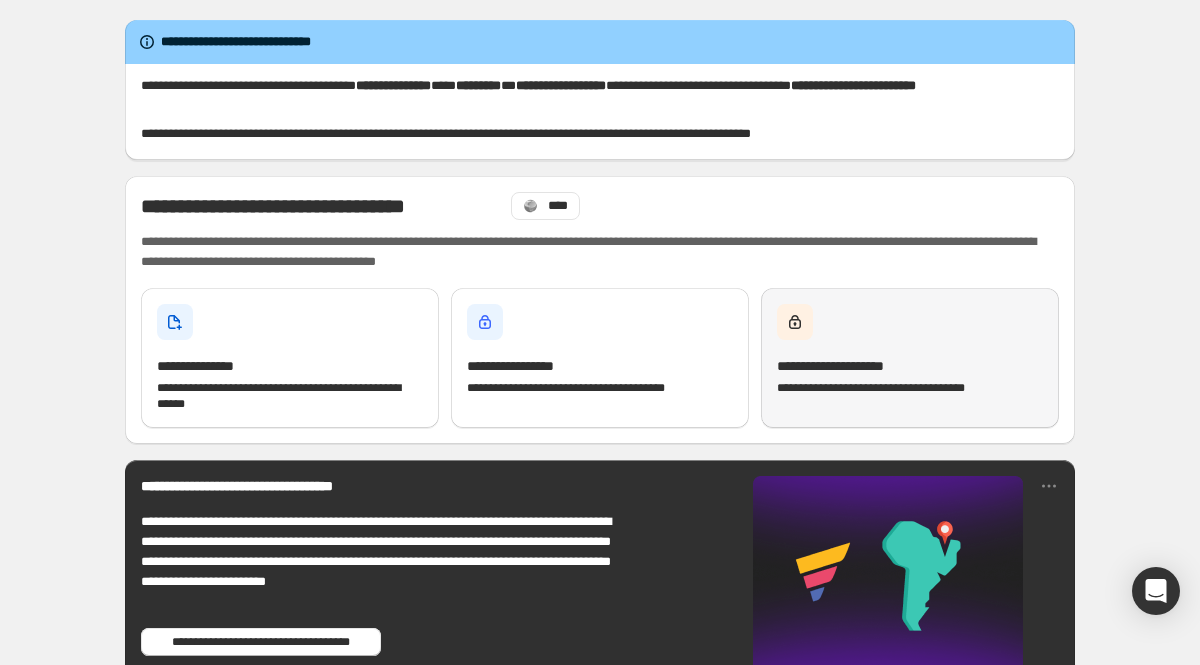 click on "**********" at bounding box center [910, 388] 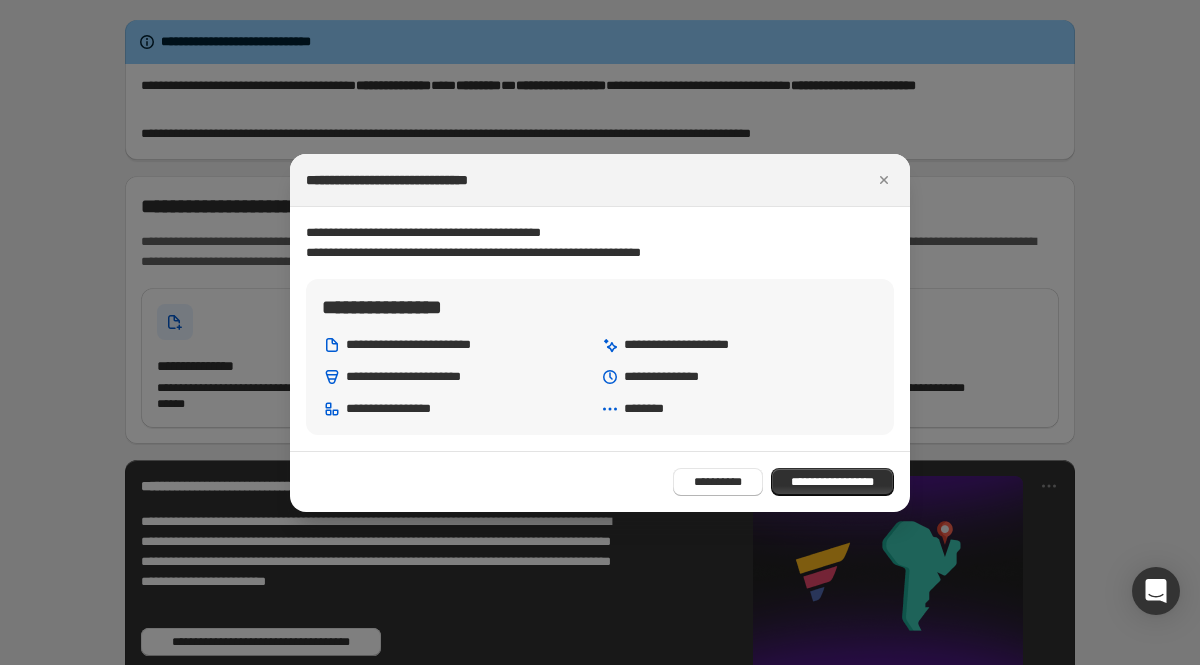 click at bounding box center (600, 332) 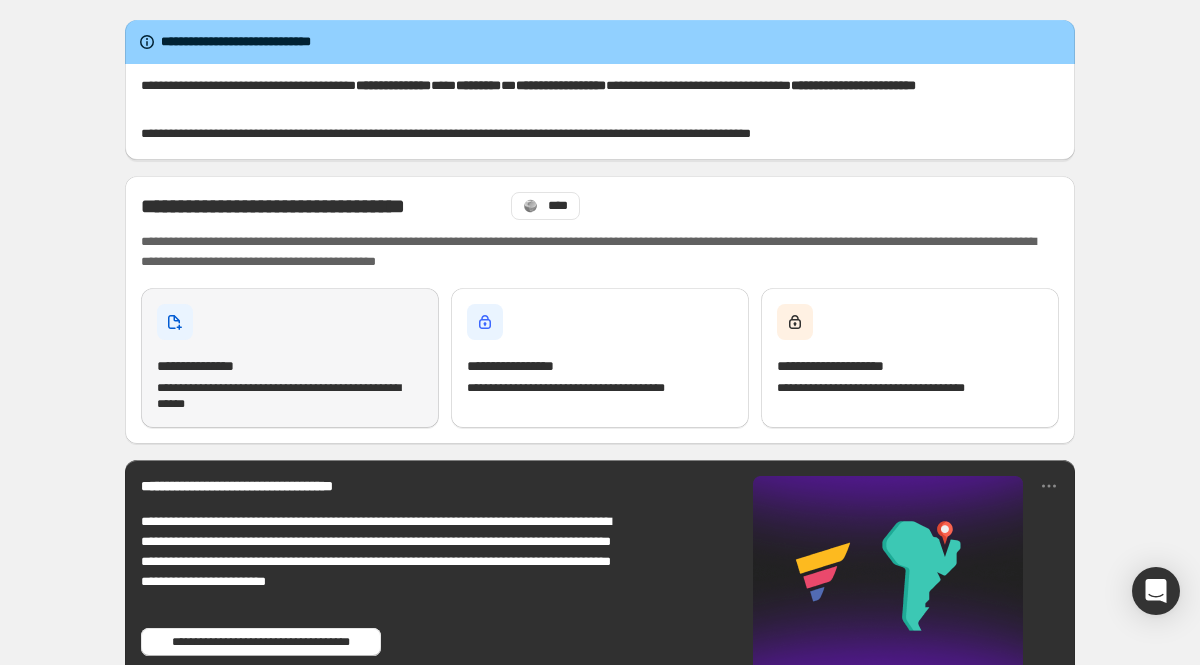 click on "**********" at bounding box center [290, 358] 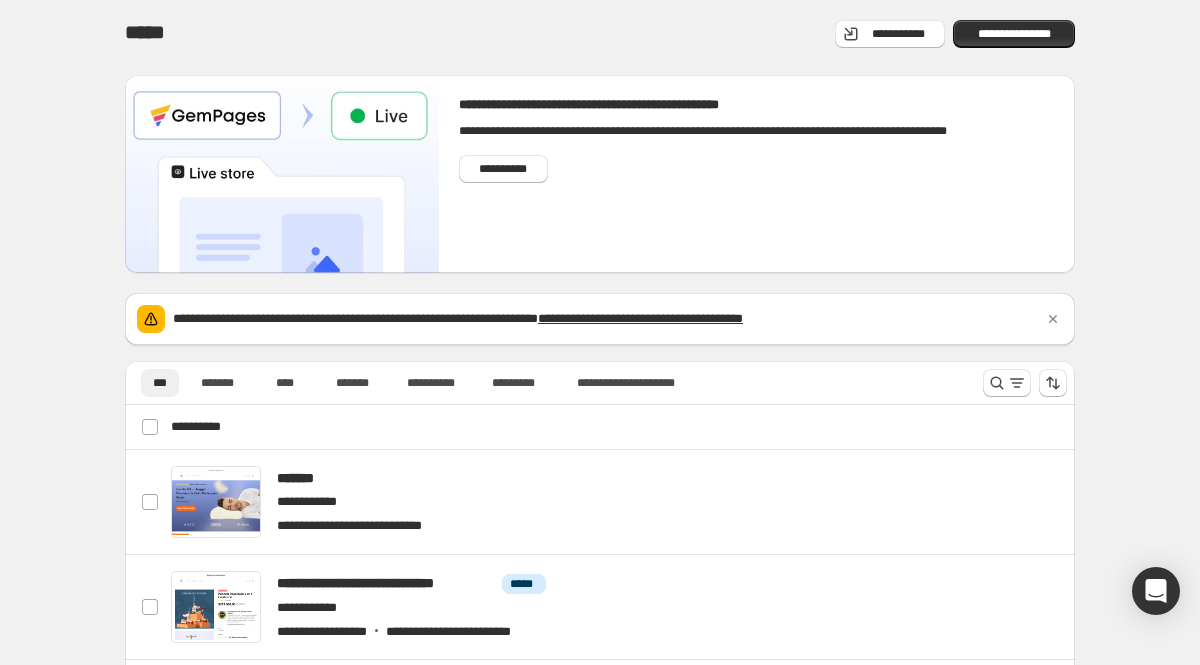 scroll, scrollTop: 53, scrollLeft: 0, axis: vertical 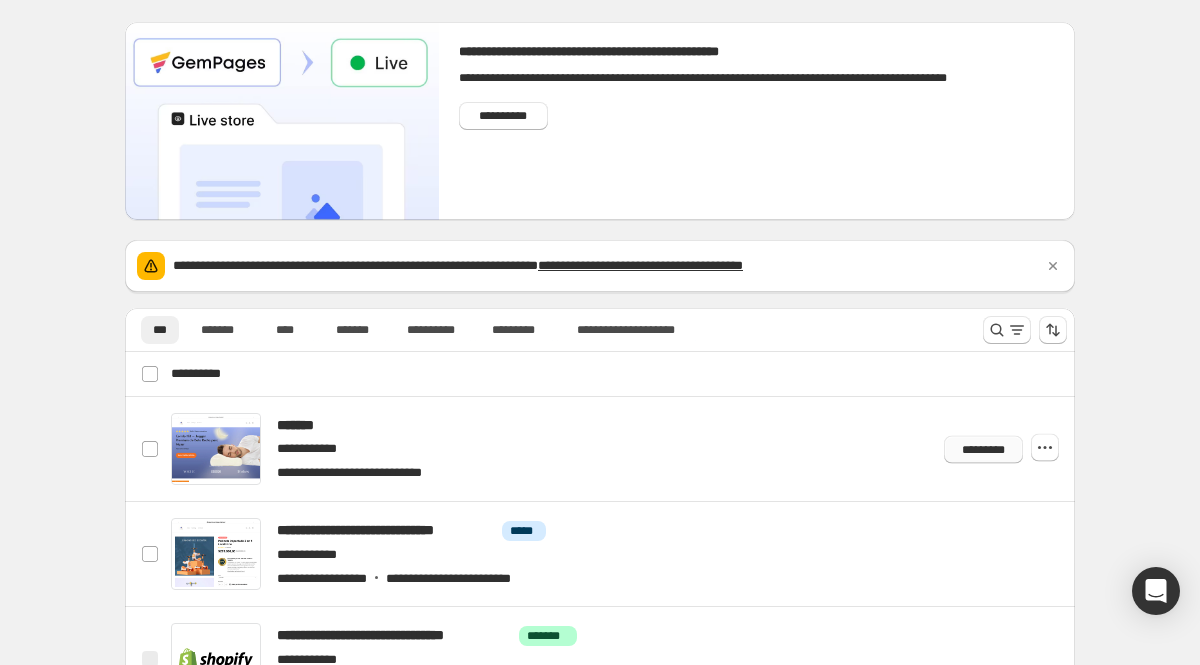 click on "*********" at bounding box center [983, 449] 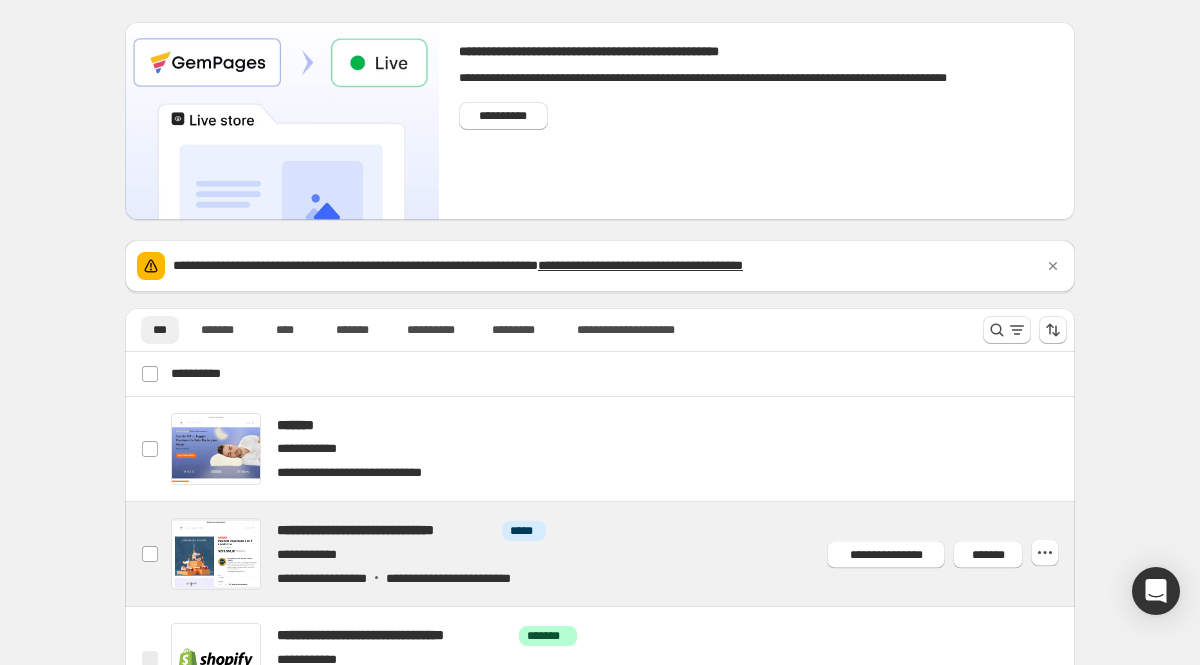scroll, scrollTop: 121, scrollLeft: 0, axis: vertical 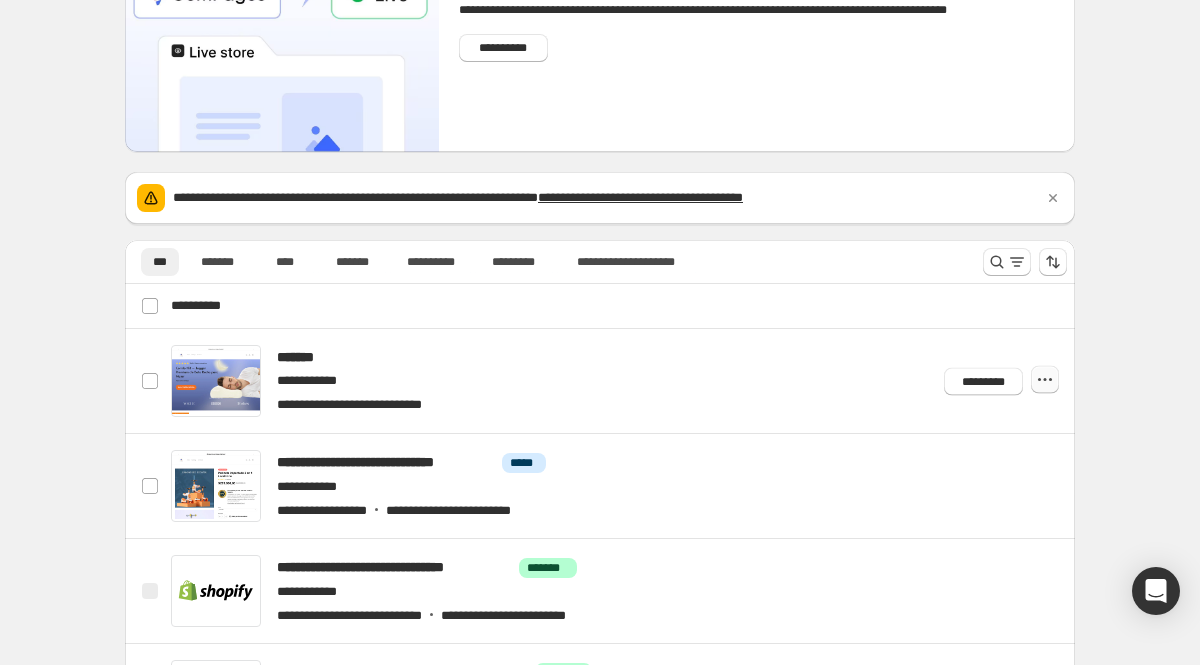 click at bounding box center [1045, 380] 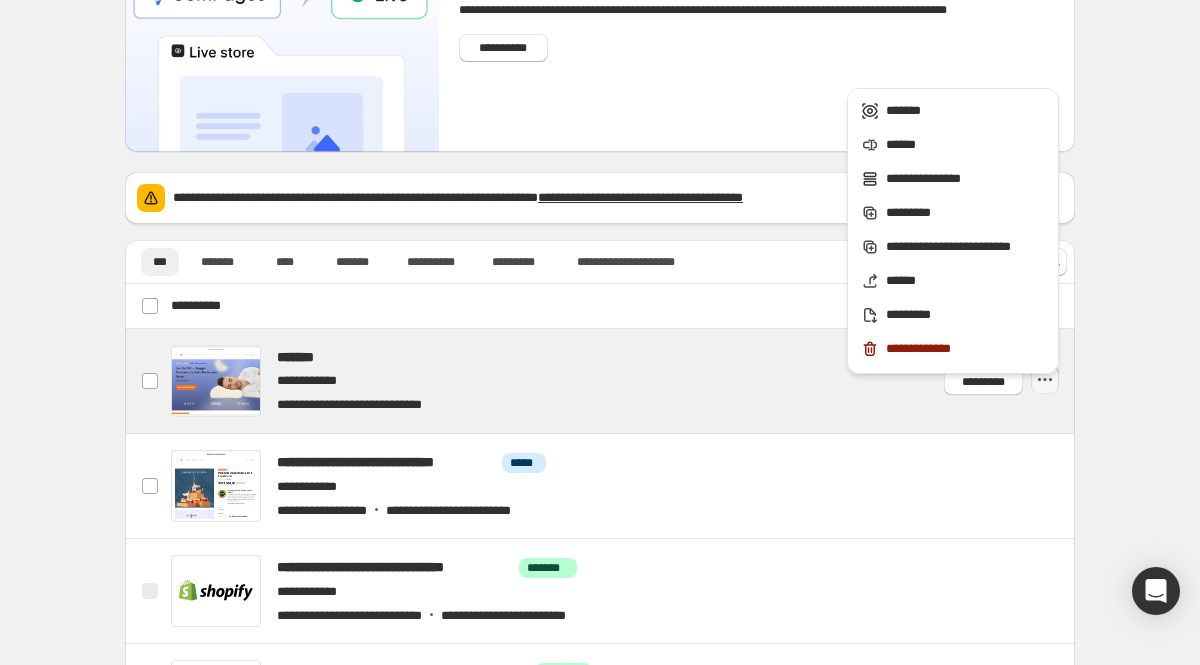 click at bounding box center (624, 381) 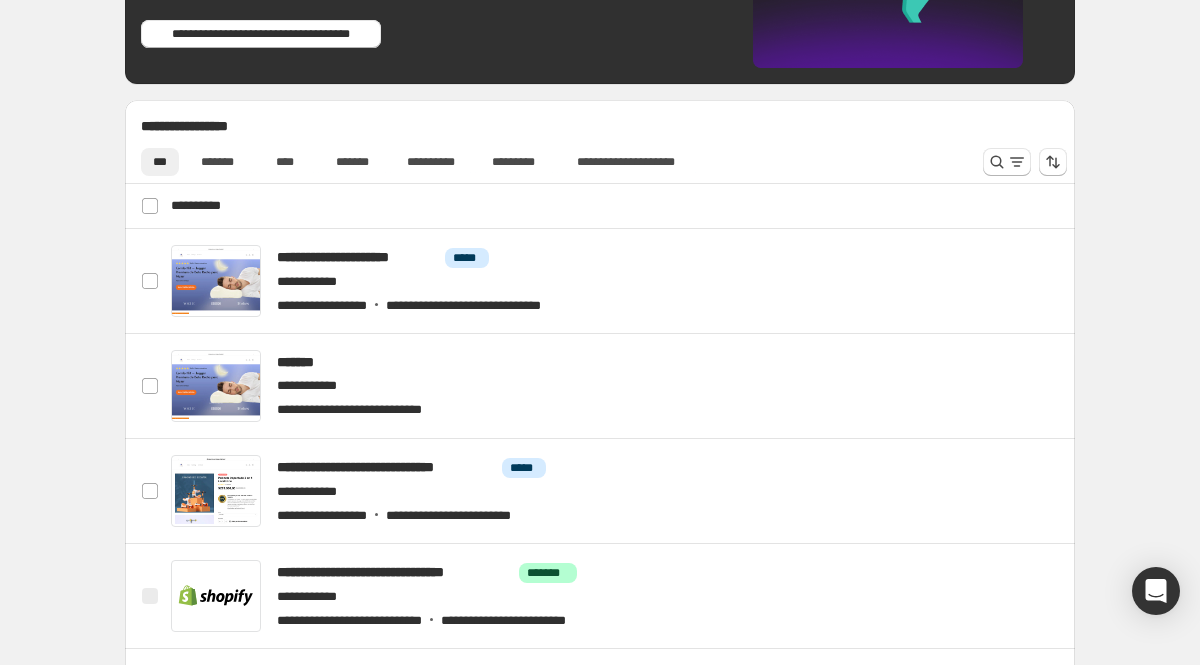 scroll, scrollTop: 651, scrollLeft: 0, axis: vertical 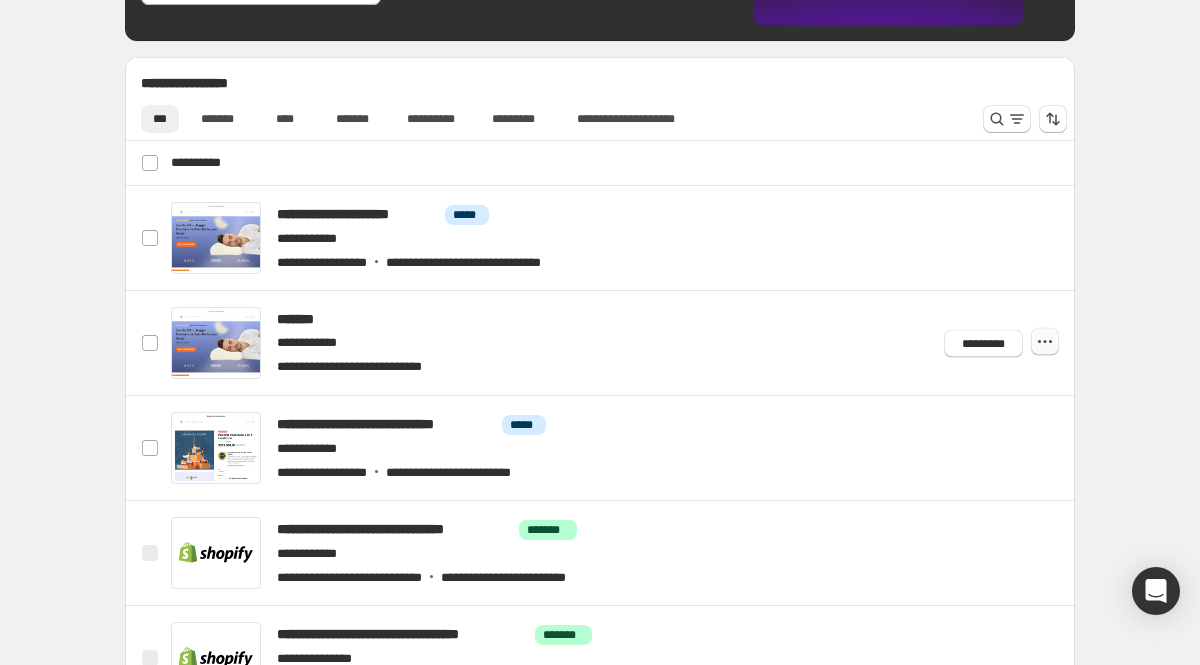 click 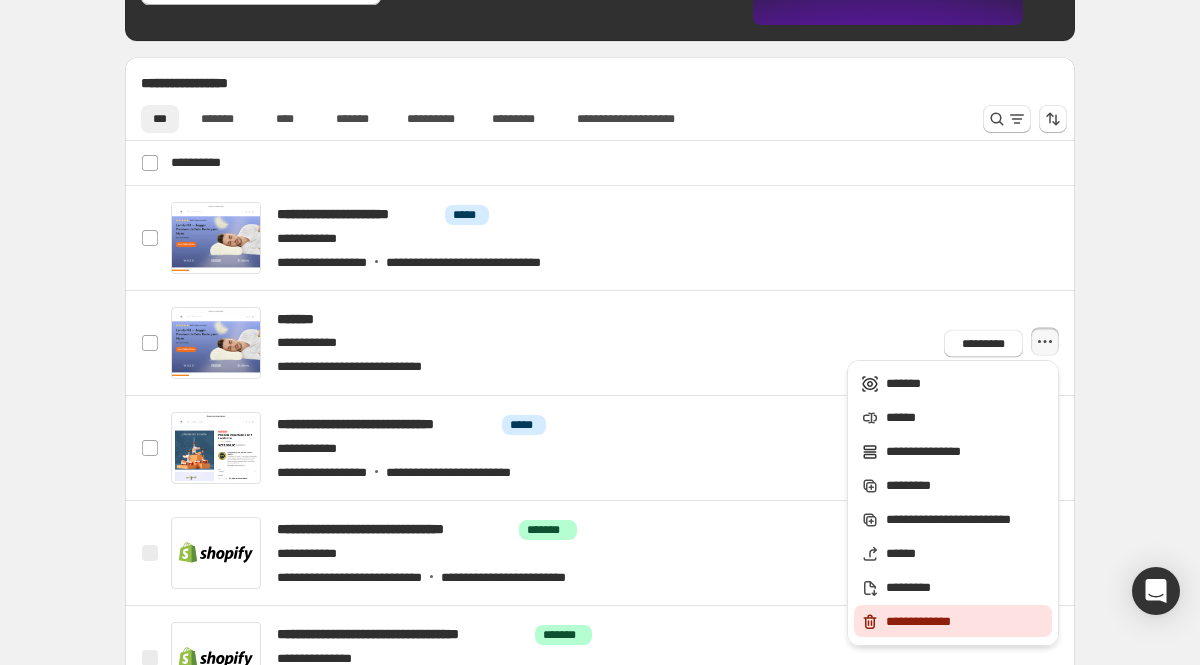 click on "**********" at bounding box center (966, 622) 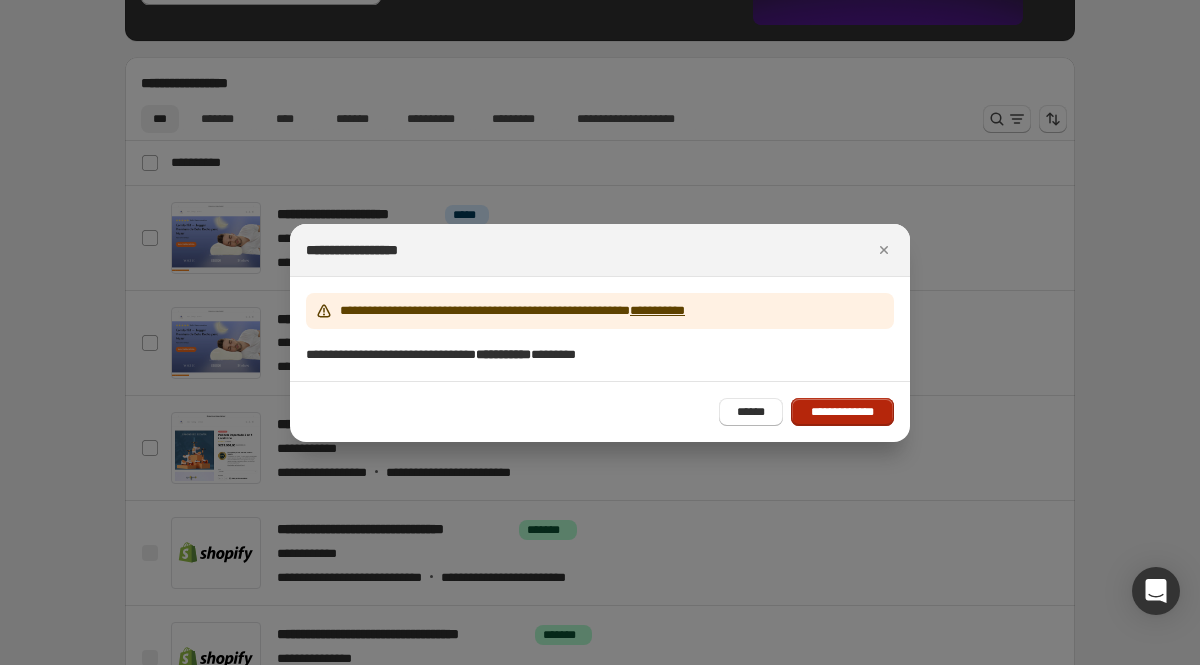 click on "**********" at bounding box center [842, 412] 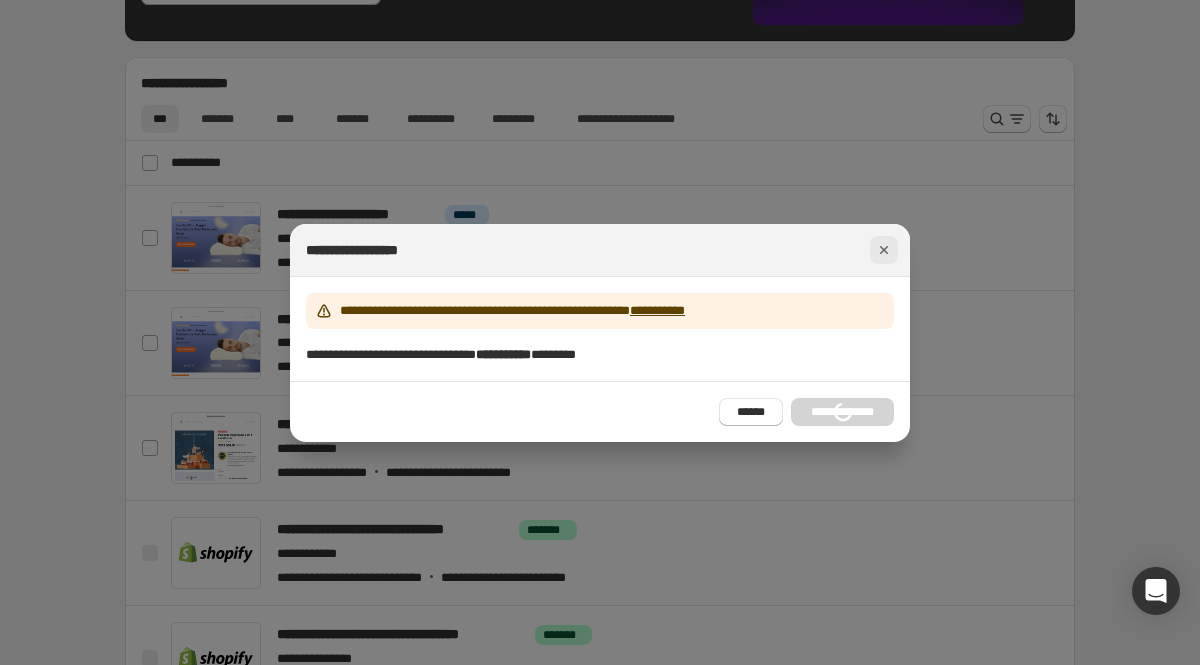 click 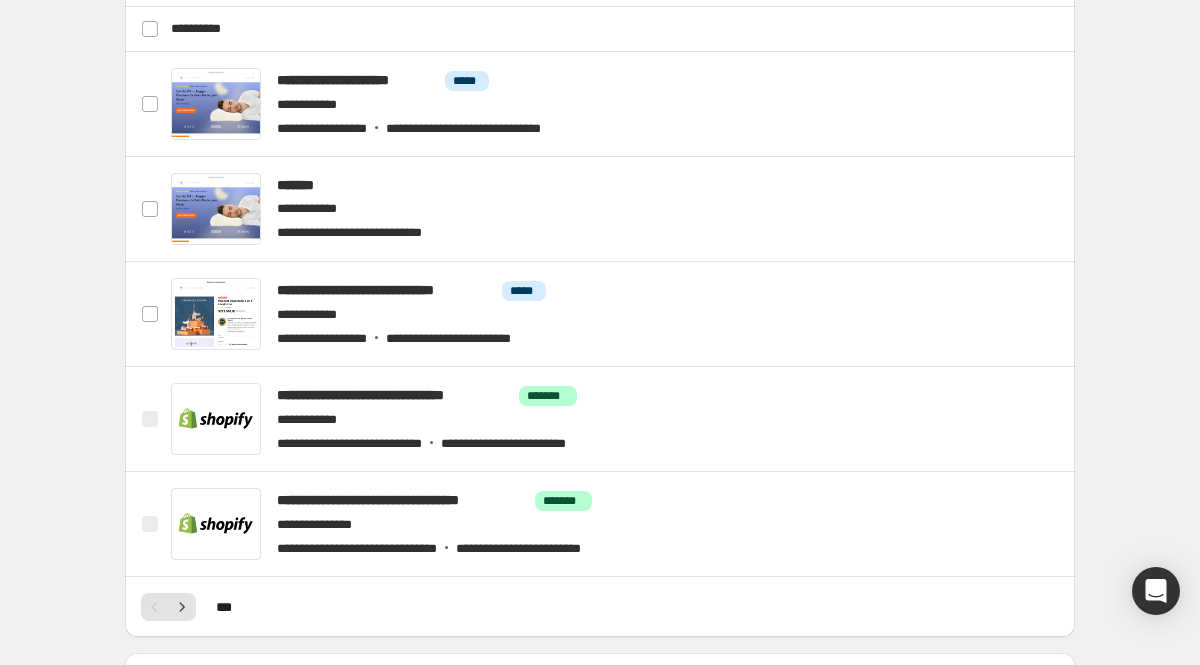 scroll, scrollTop: 772, scrollLeft: 0, axis: vertical 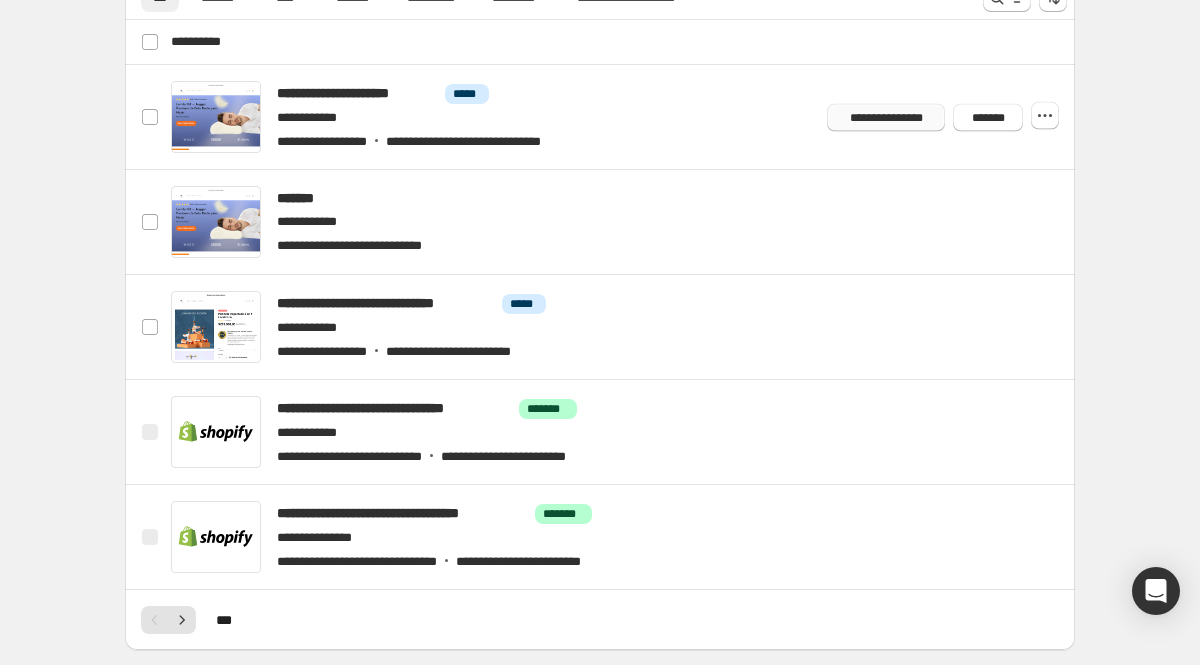 click on "**********" at bounding box center [886, 117] 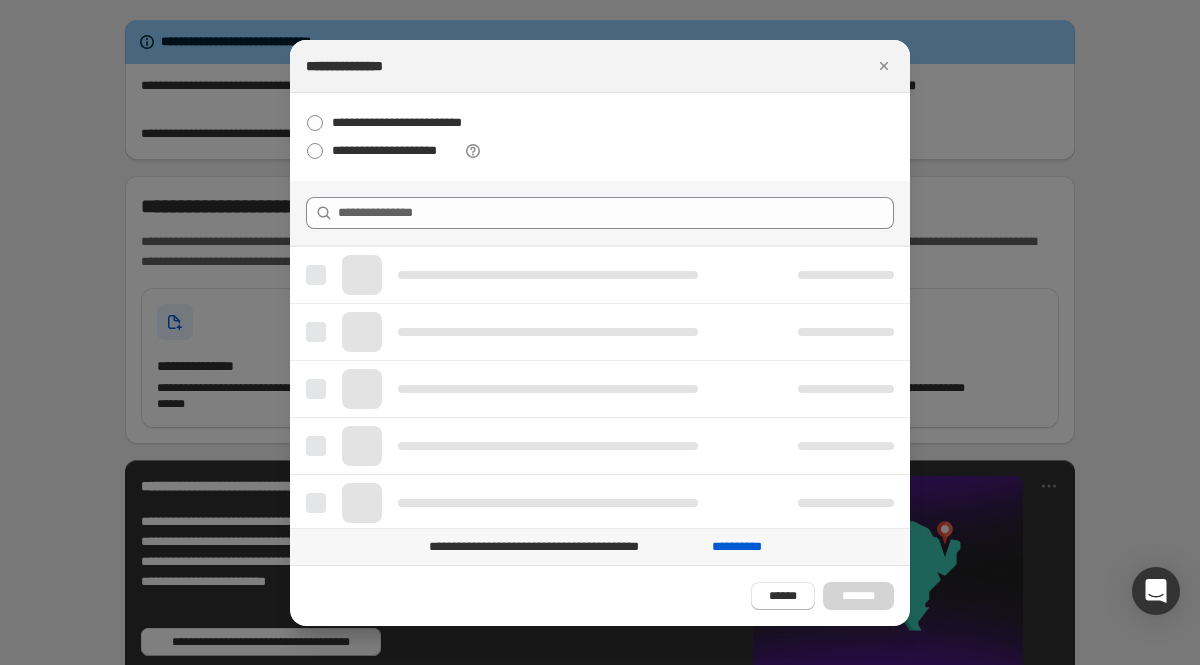 scroll, scrollTop: 0, scrollLeft: 0, axis: both 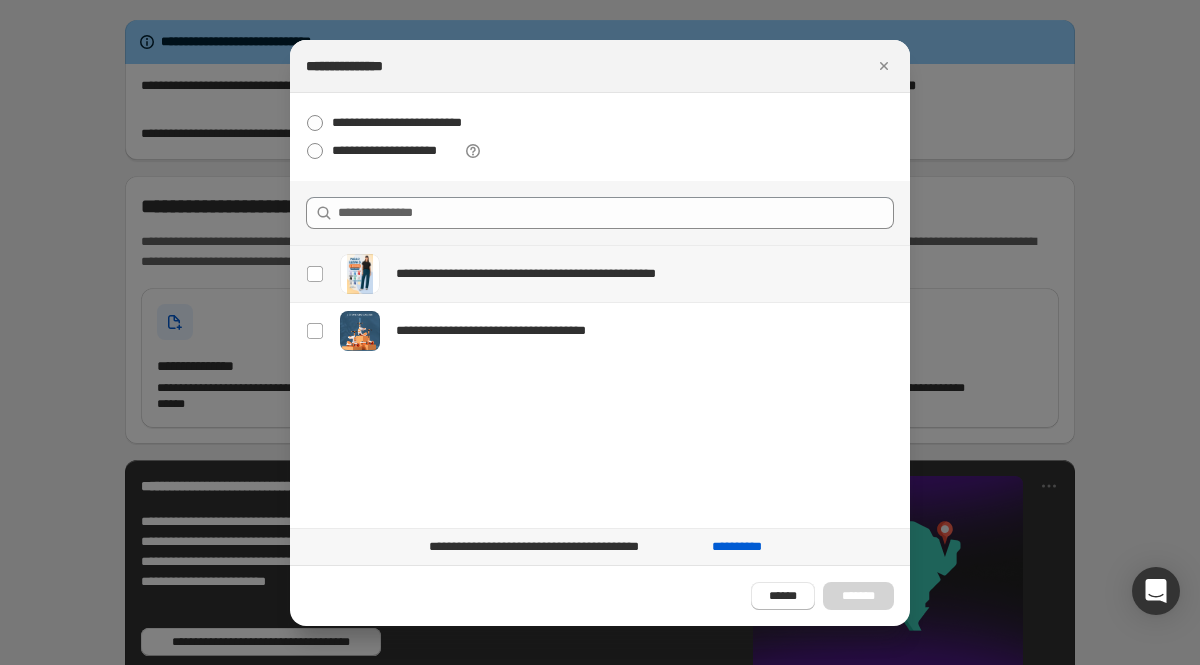 click on "**********" at bounding box center [312, 274] 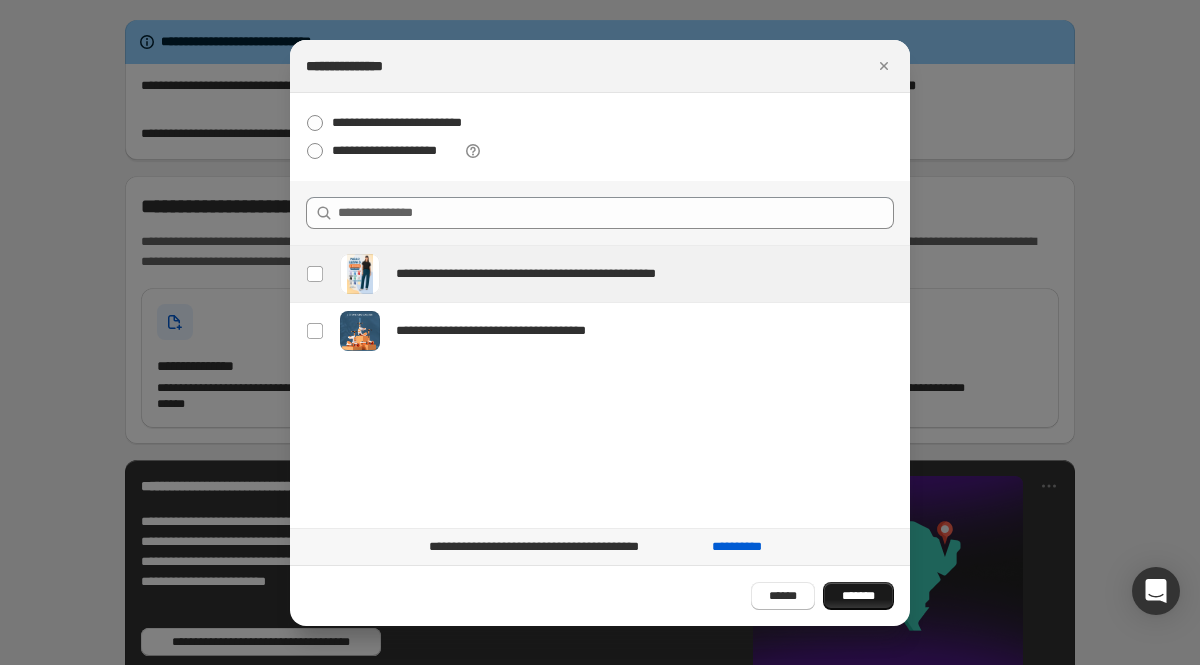 click on "*******" at bounding box center (858, 596) 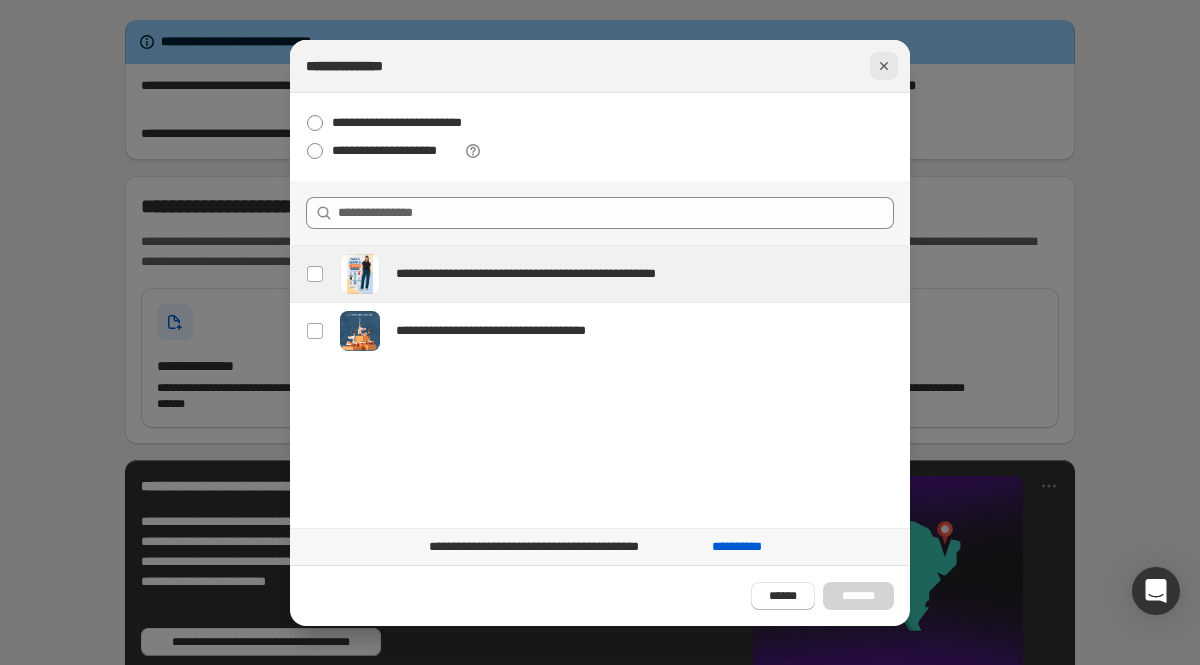 click 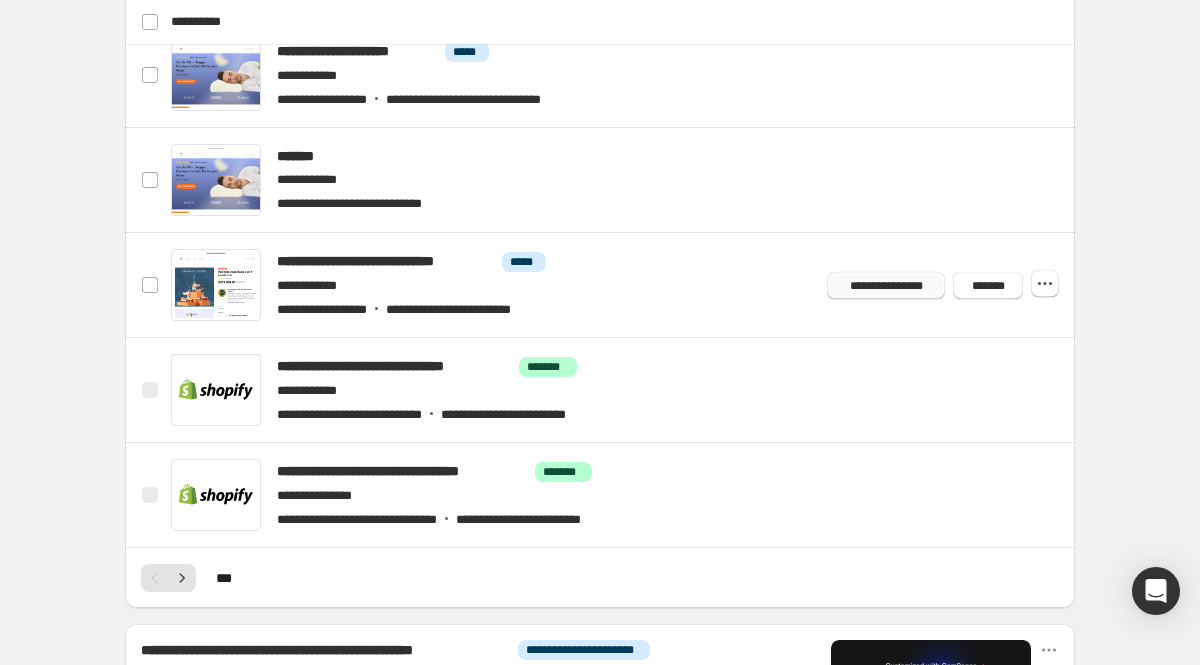 scroll, scrollTop: 796, scrollLeft: 0, axis: vertical 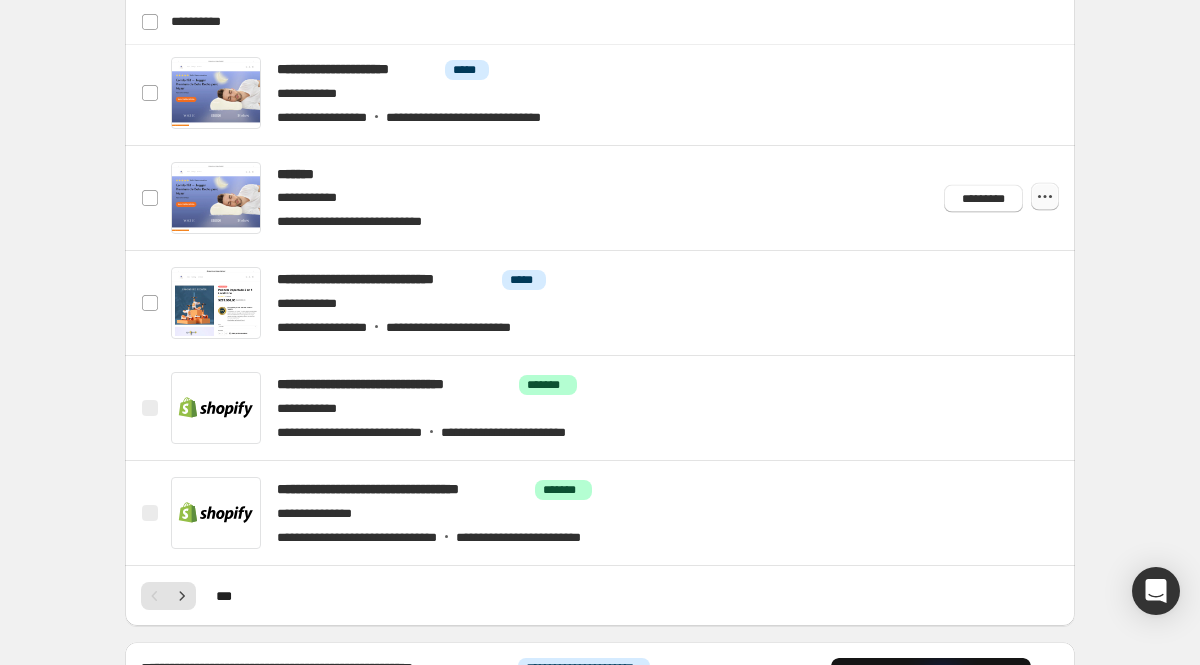 click 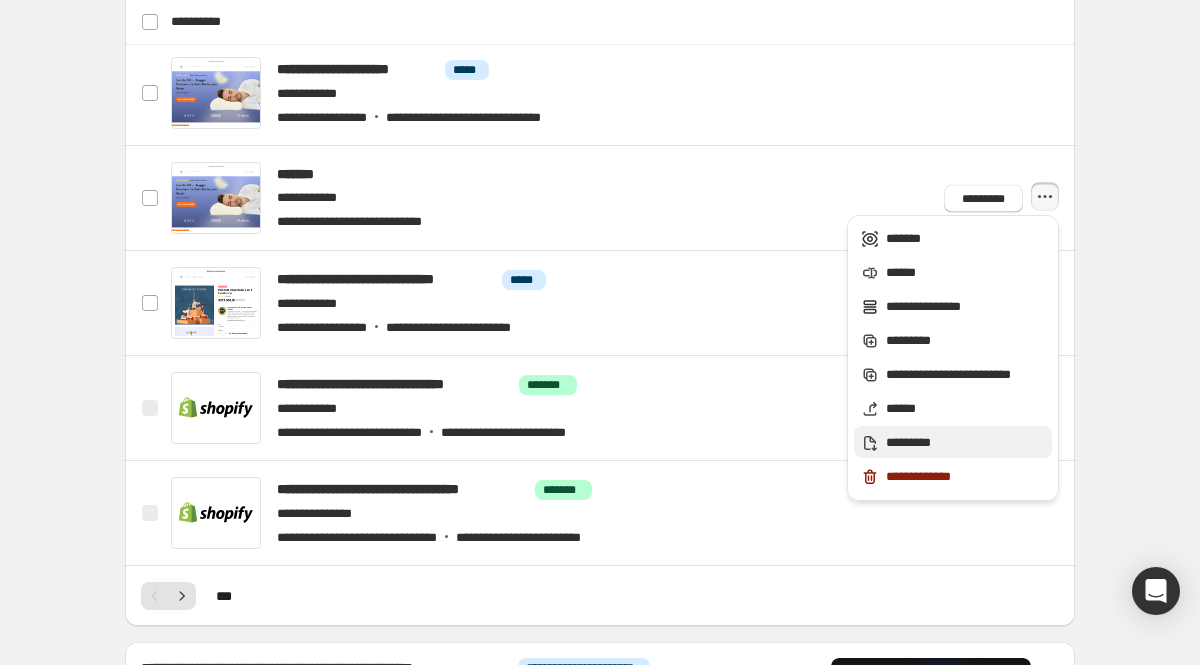 click on "*********" at bounding box center [966, 443] 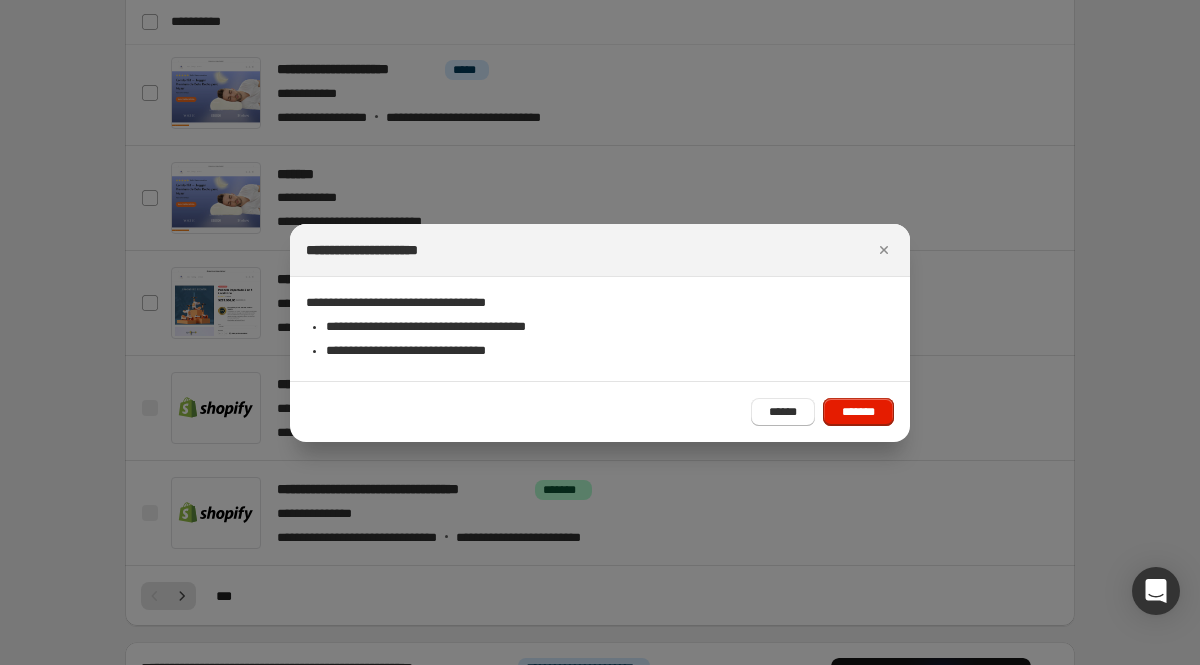 click on "****** *******" at bounding box center (600, 411) 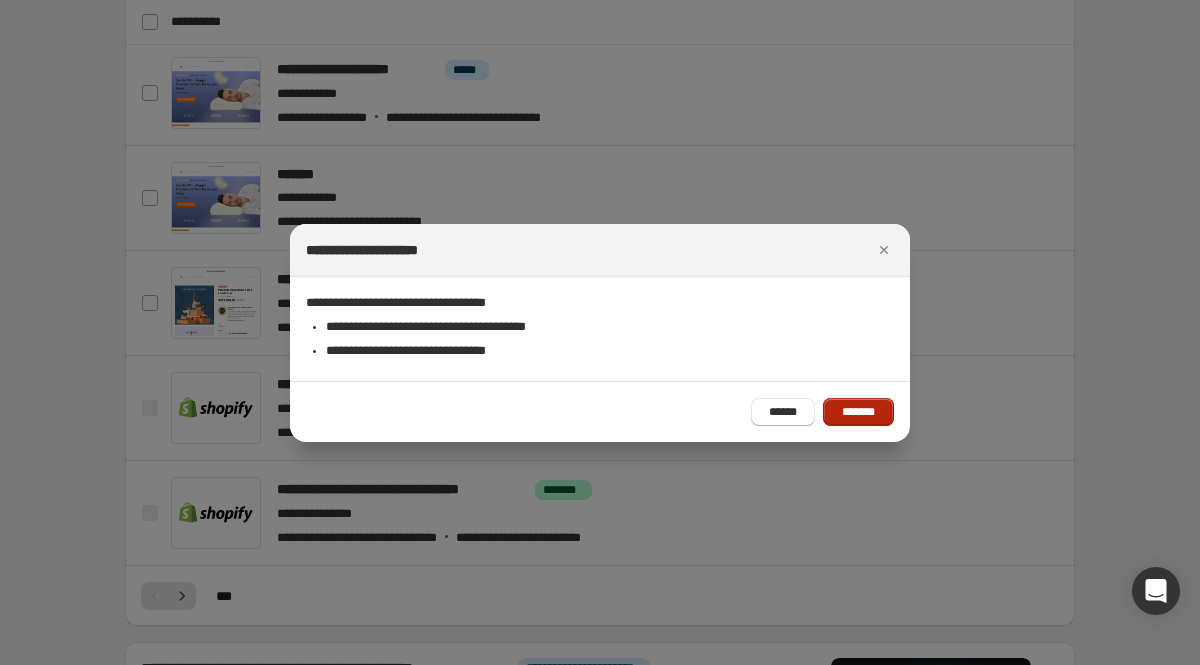click on "*******" at bounding box center (858, 412) 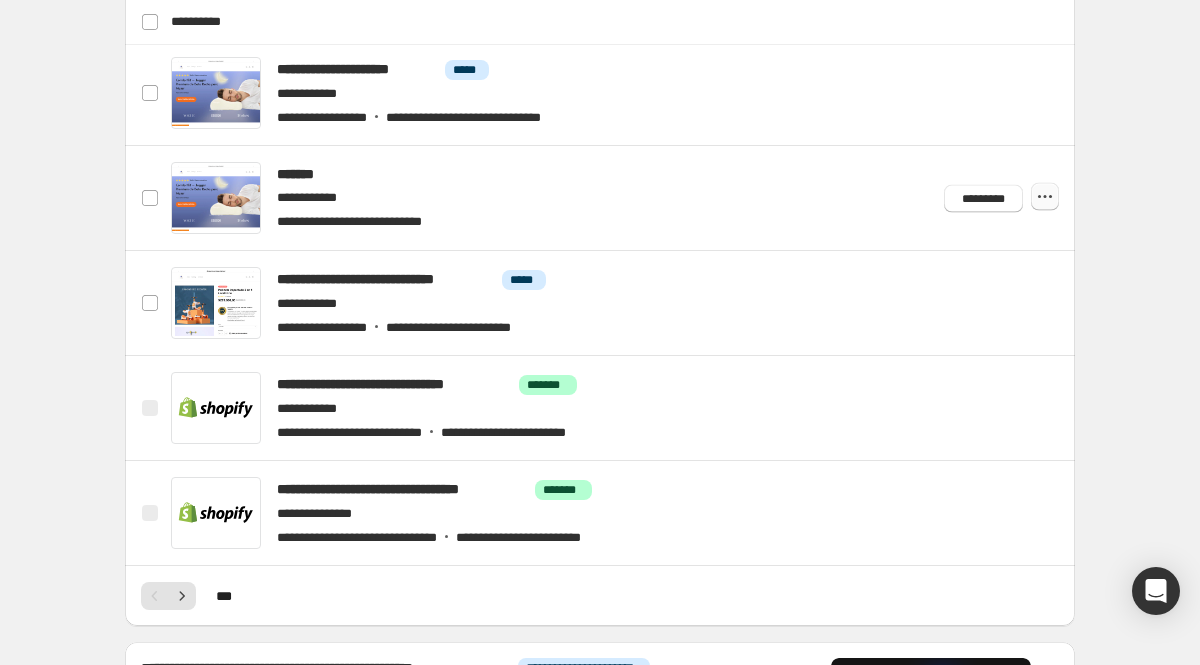 click 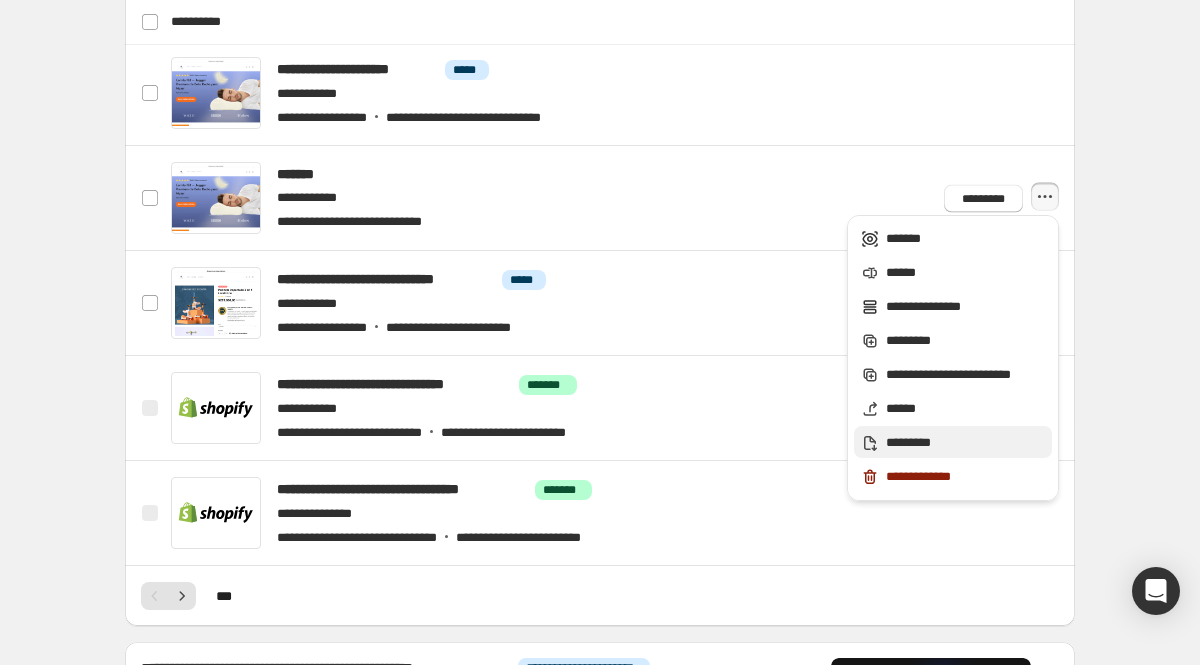 click on "*********" at bounding box center (966, 443) 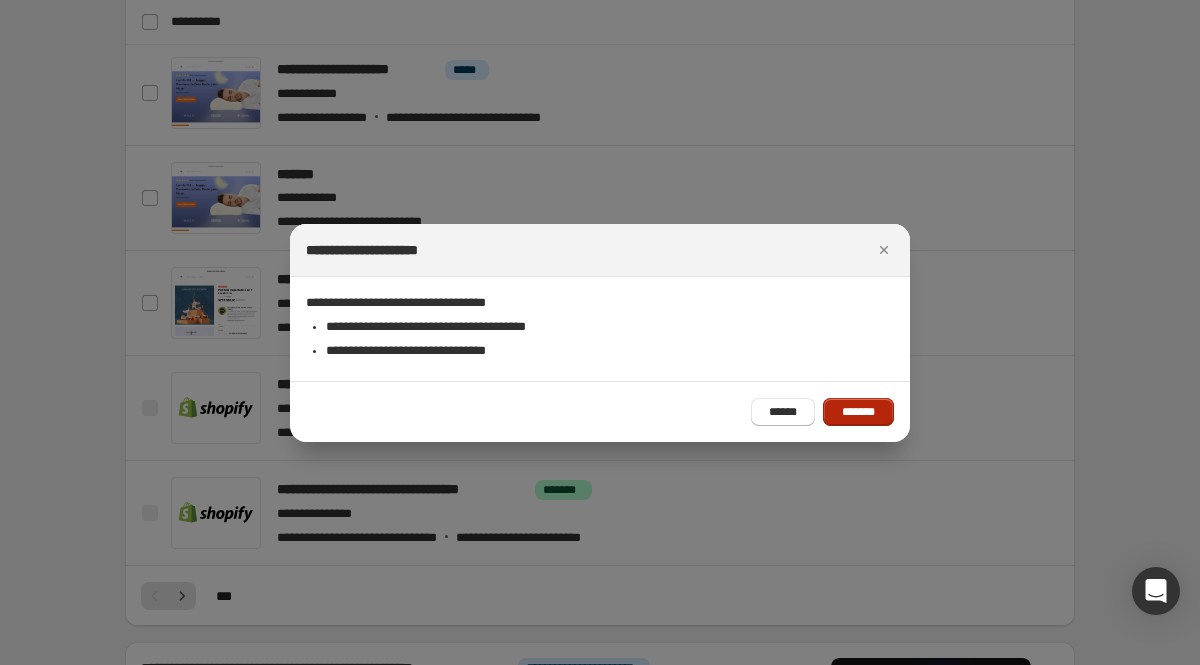click on "*******" at bounding box center [858, 412] 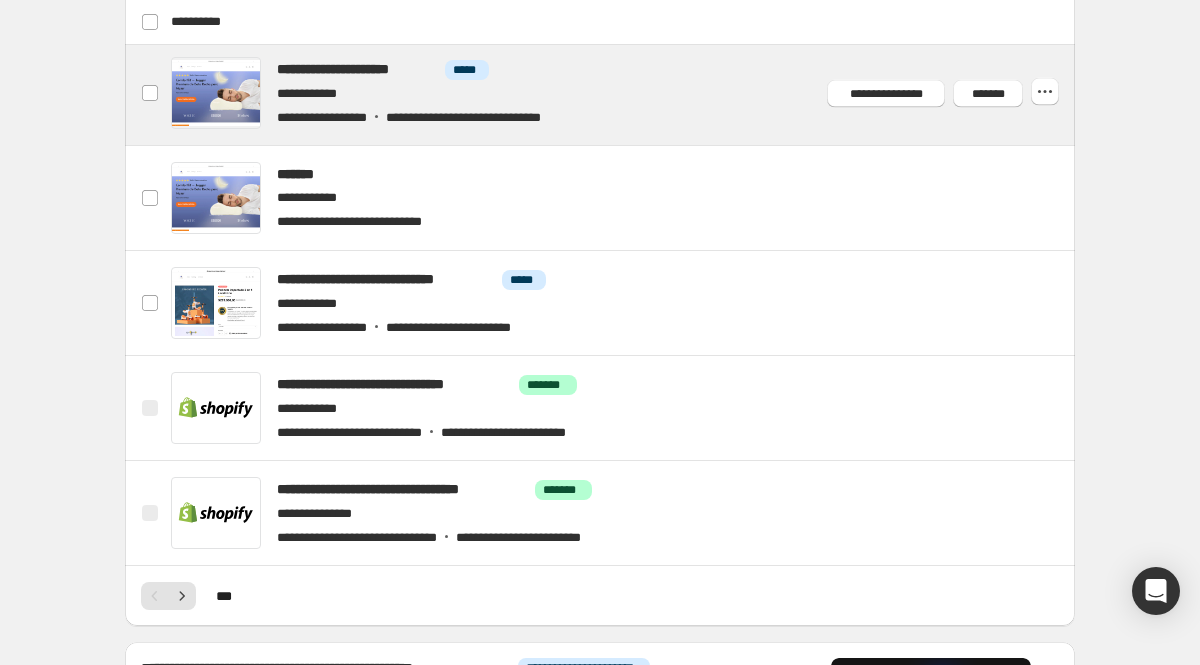 click at bounding box center (624, 93) 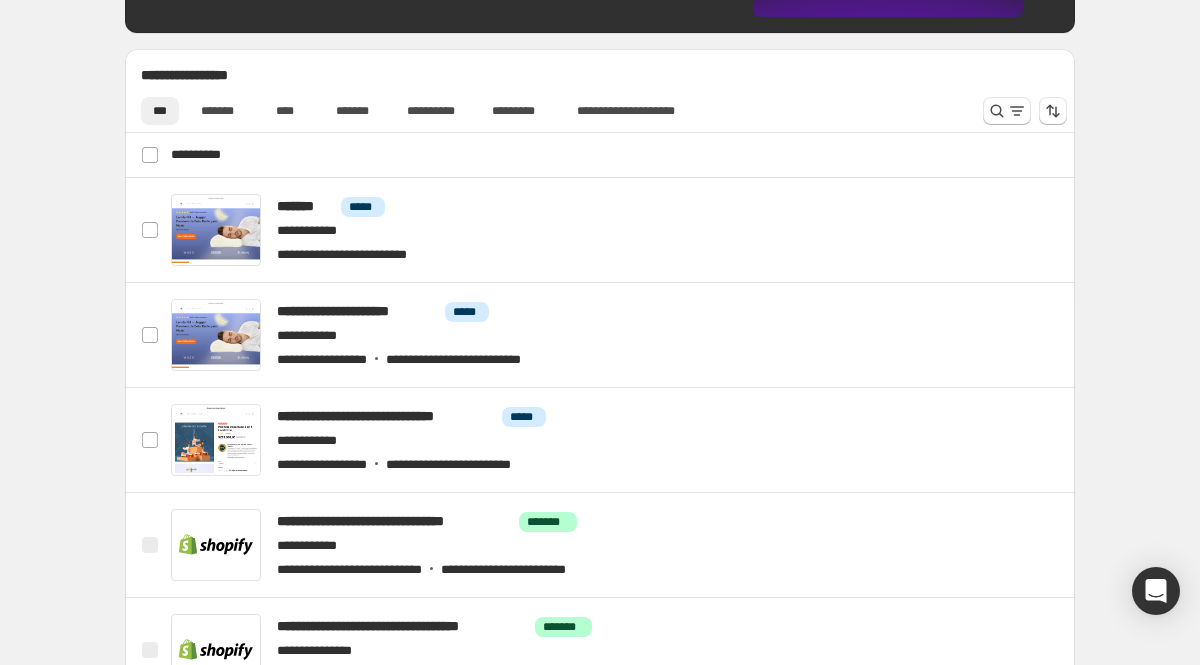 scroll, scrollTop: 650, scrollLeft: 0, axis: vertical 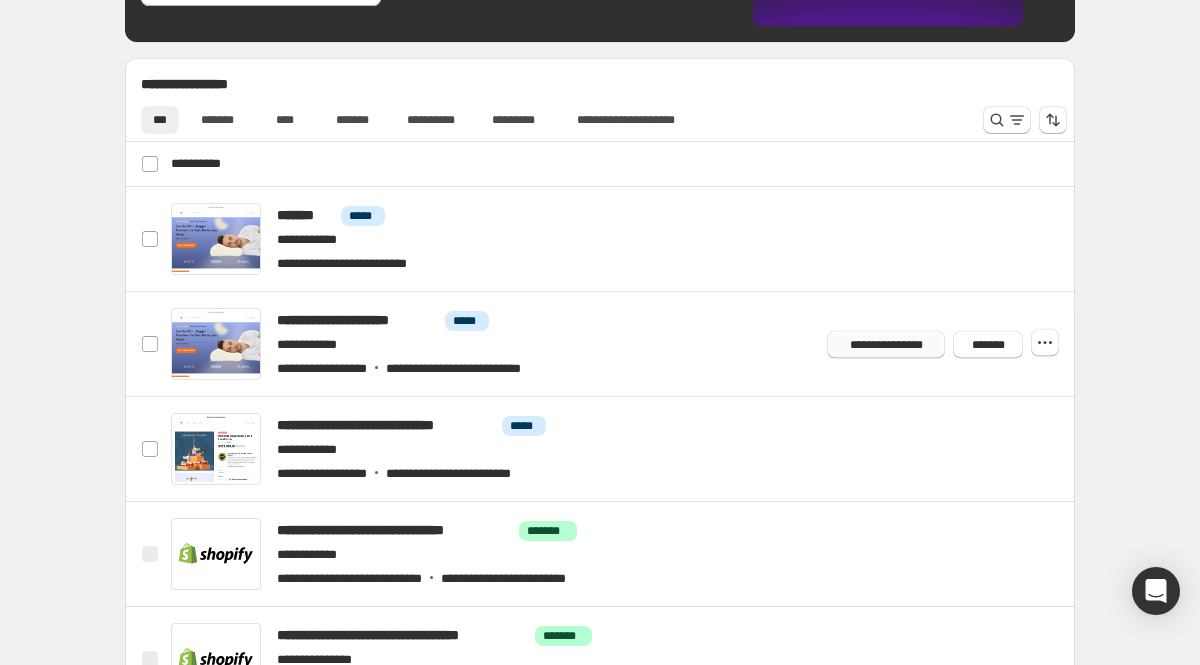 click on "**********" at bounding box center (886, 344) 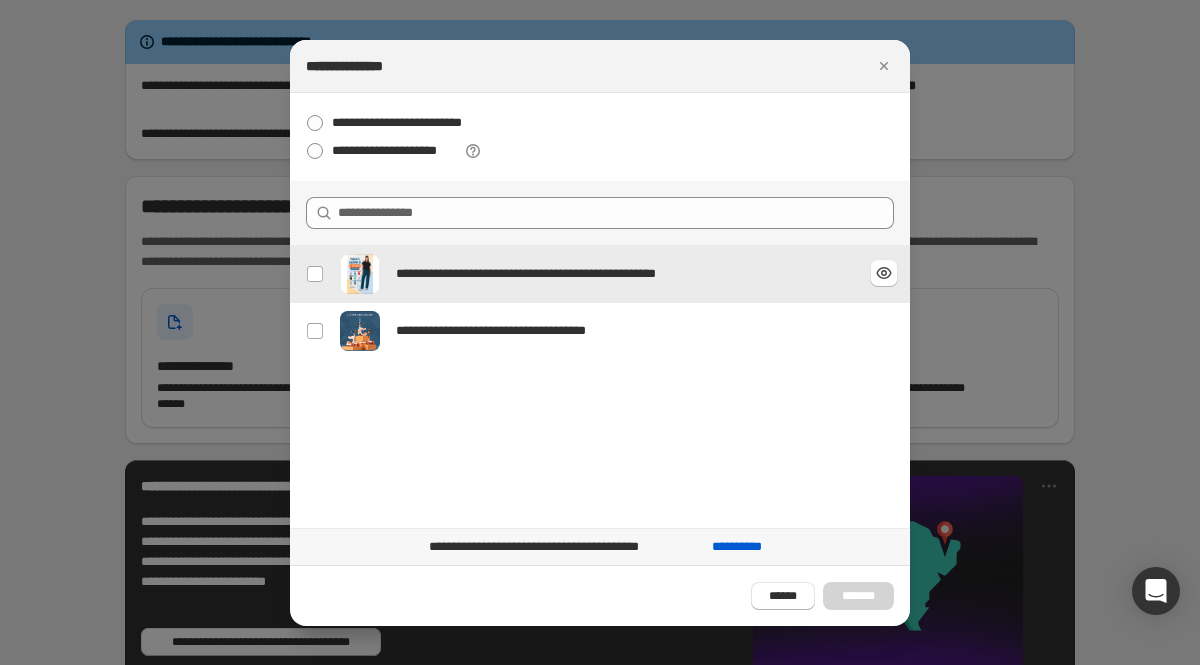 click on "**********" at bounding box center (593, 274) 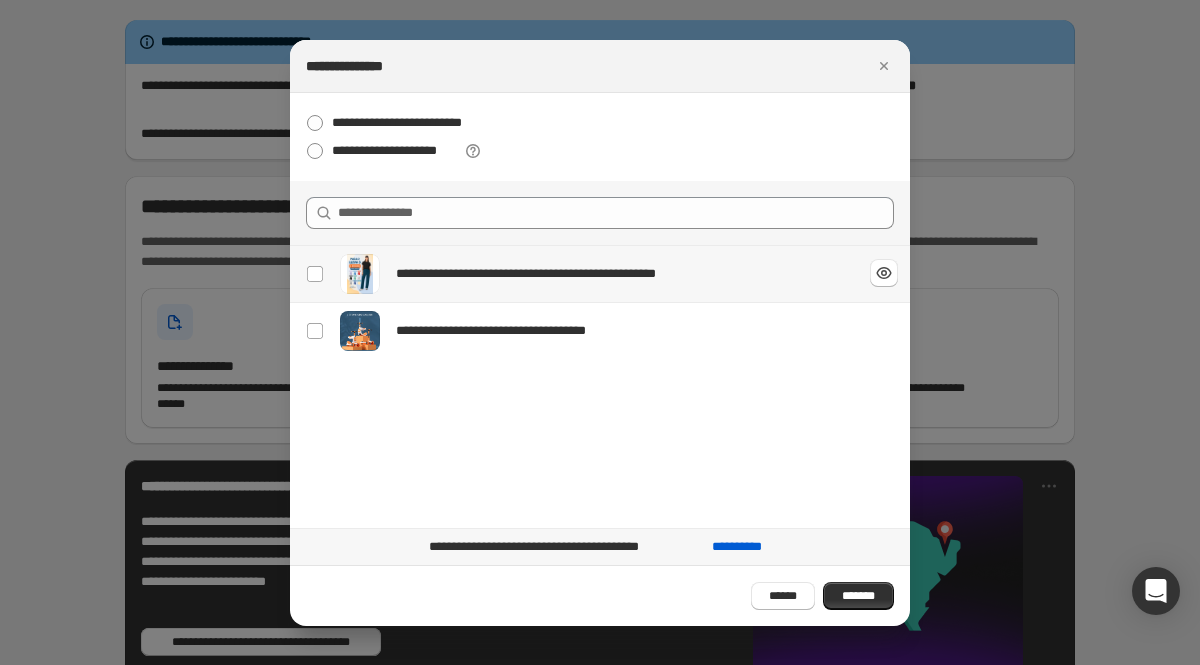 click on "**********" at bounding box center [568, 274] 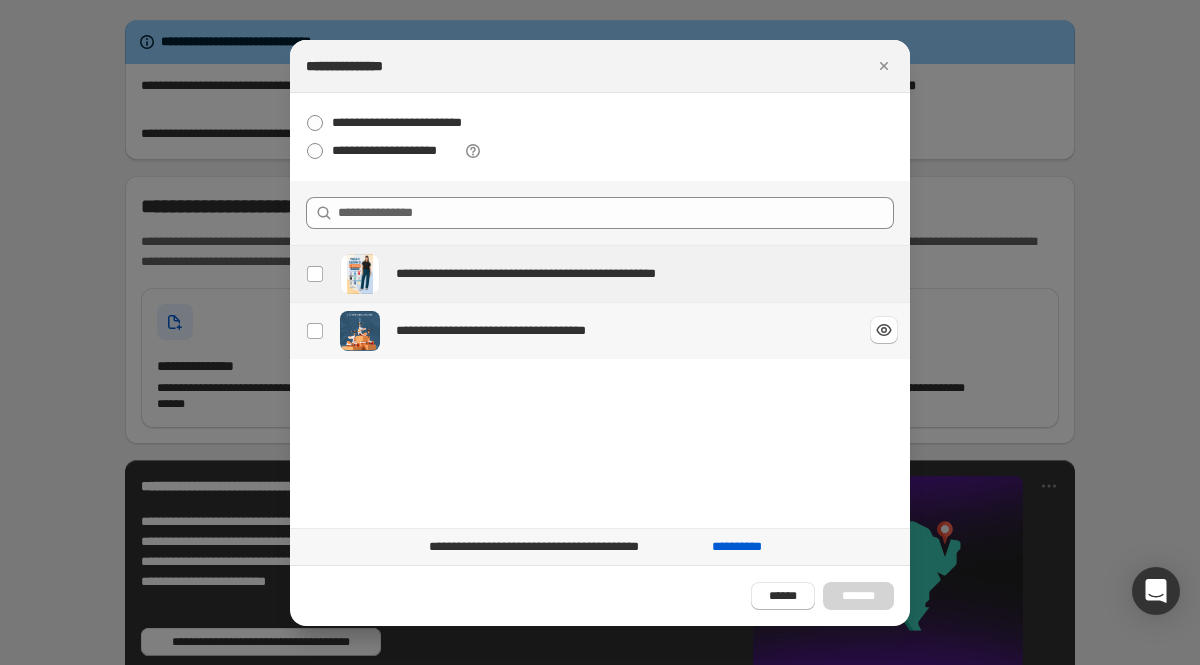 click on "**********" at bounding box center [593, 331] 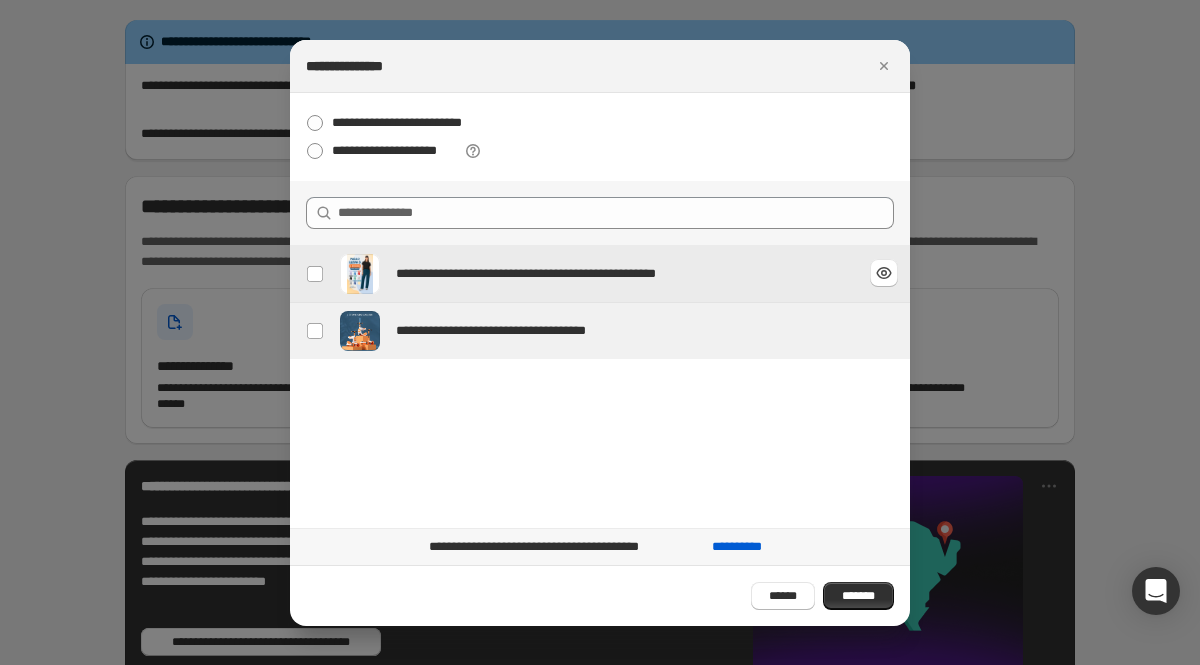 click on "**********" at bounding box center (568, 274) 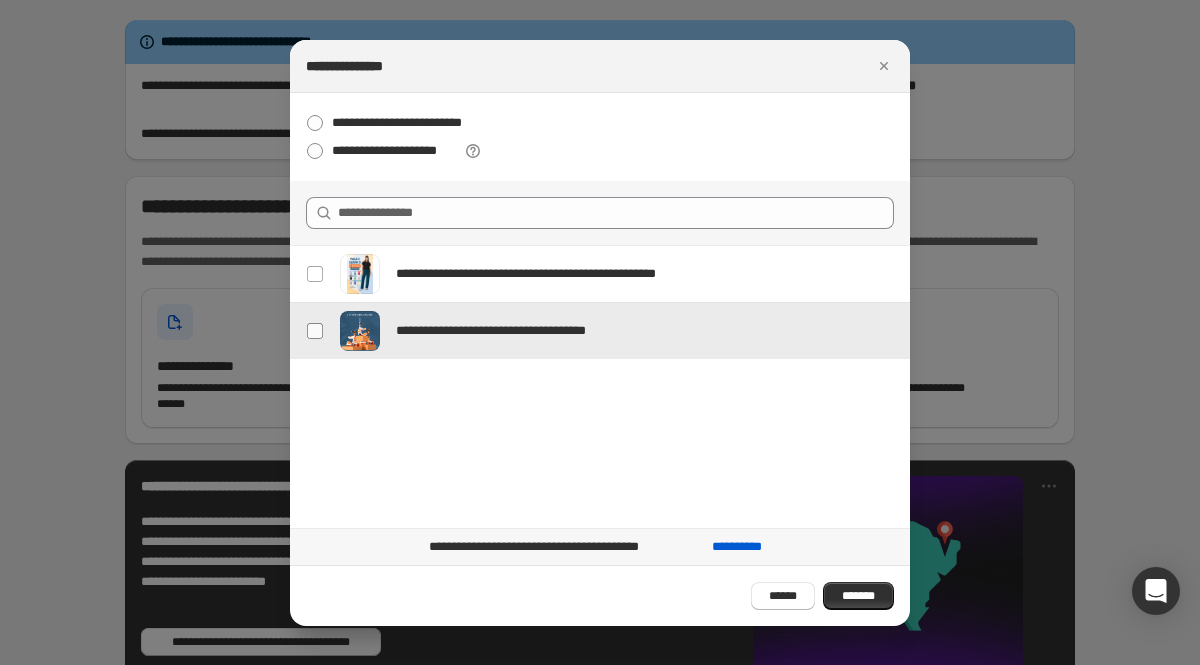 click at bounding box center [315, 331] 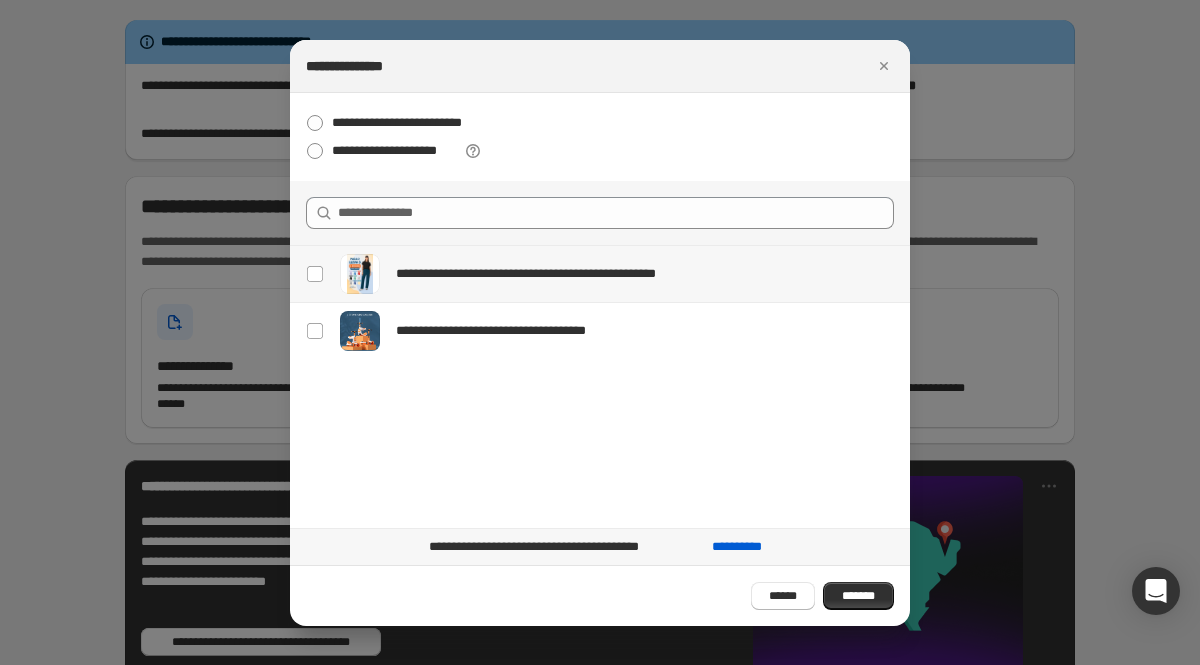 click on "**********" at bounding box center [312, 274] 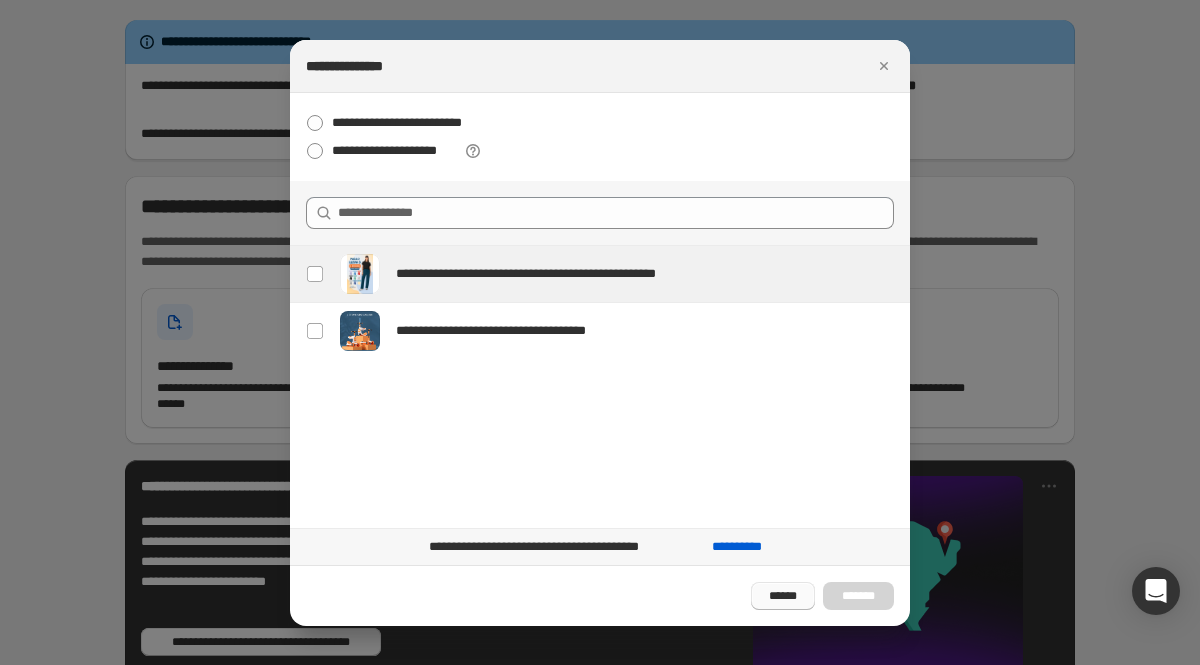 click on "******" at bounding box center (783, 596) 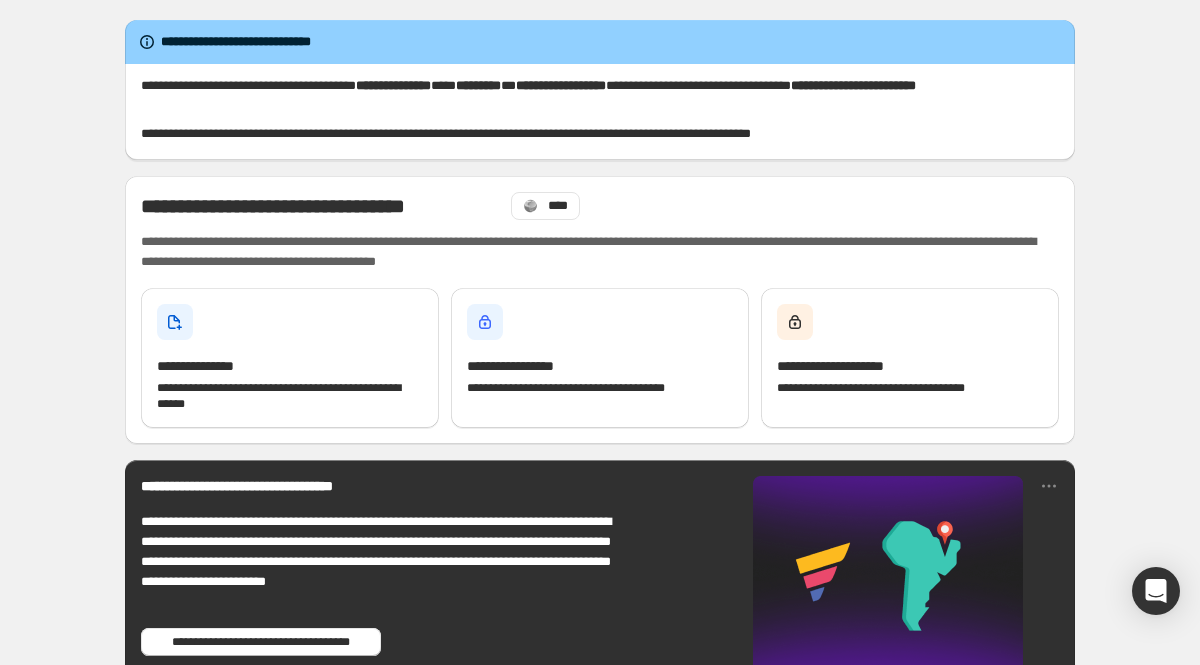 scroll, scrollTop: 650, scrollLeft: 0, axis: vertical 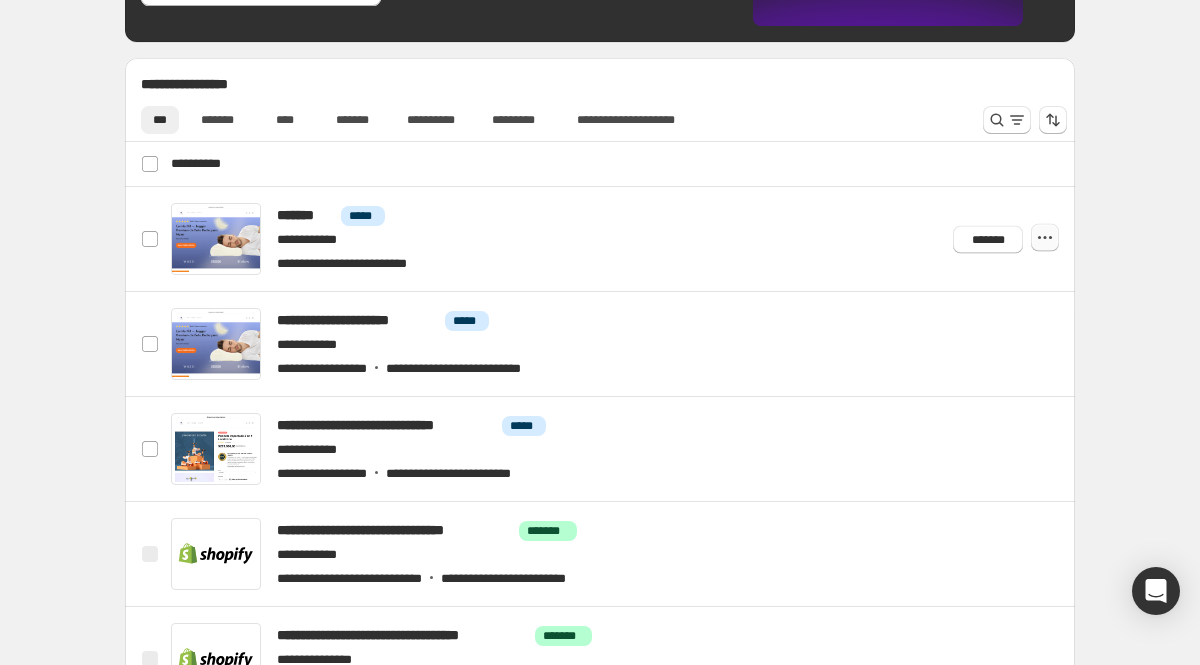 click 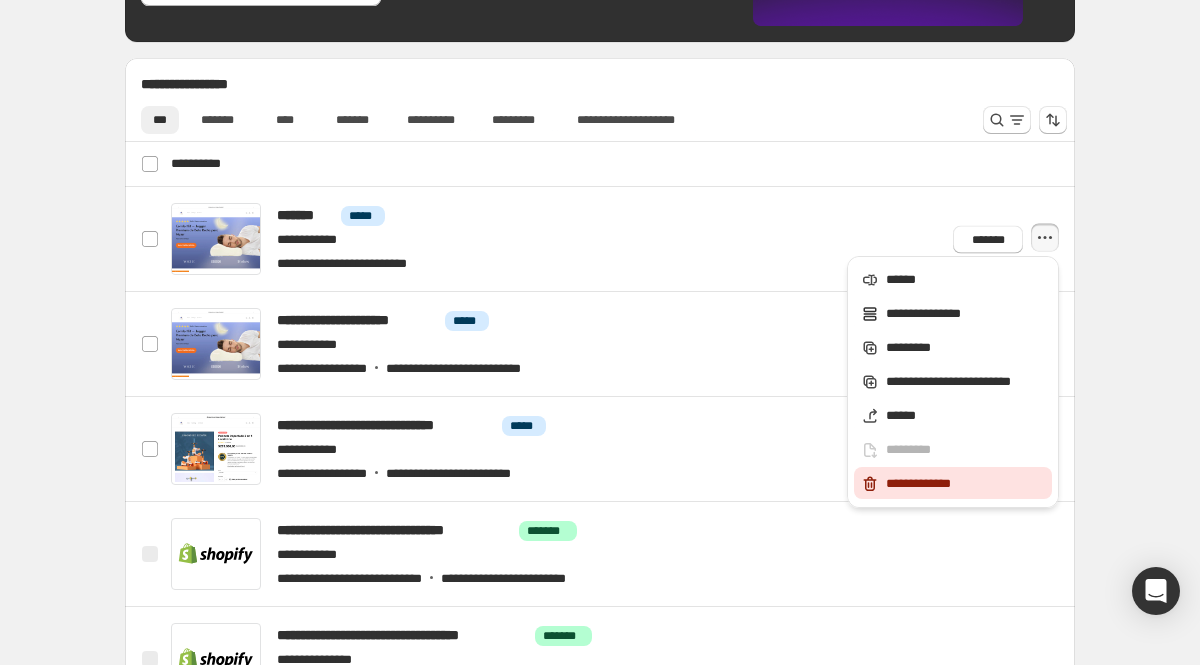 click on "**********" at bounding box center [966, 484] 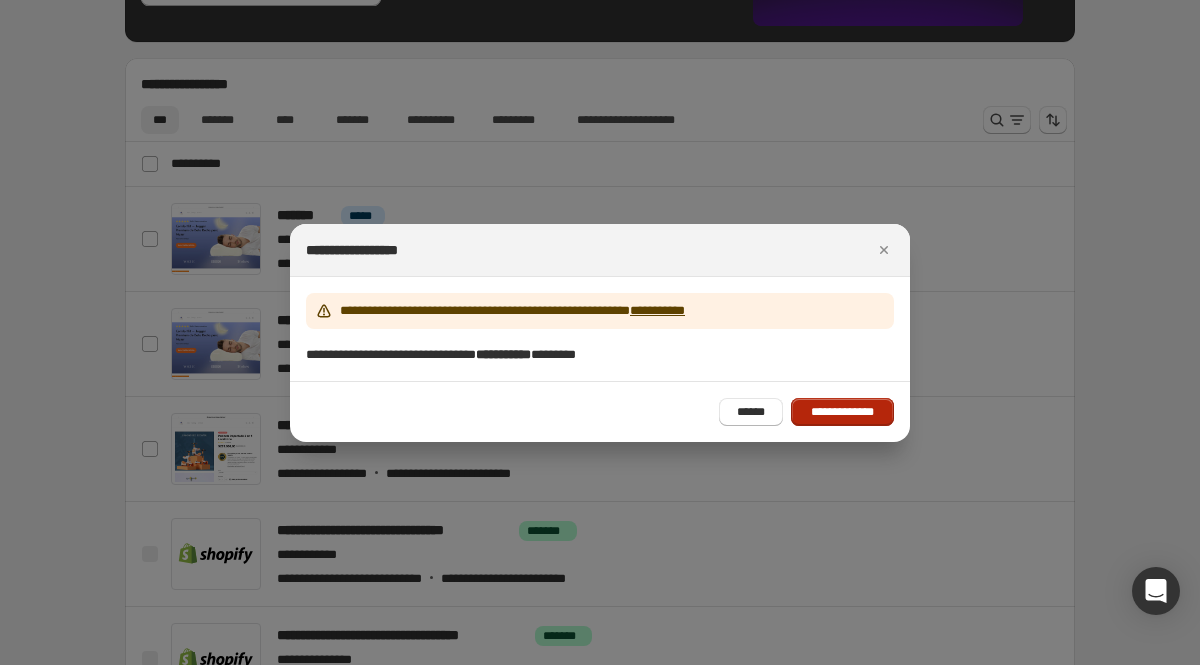 click on "**********" at bounding box center (842, 412) 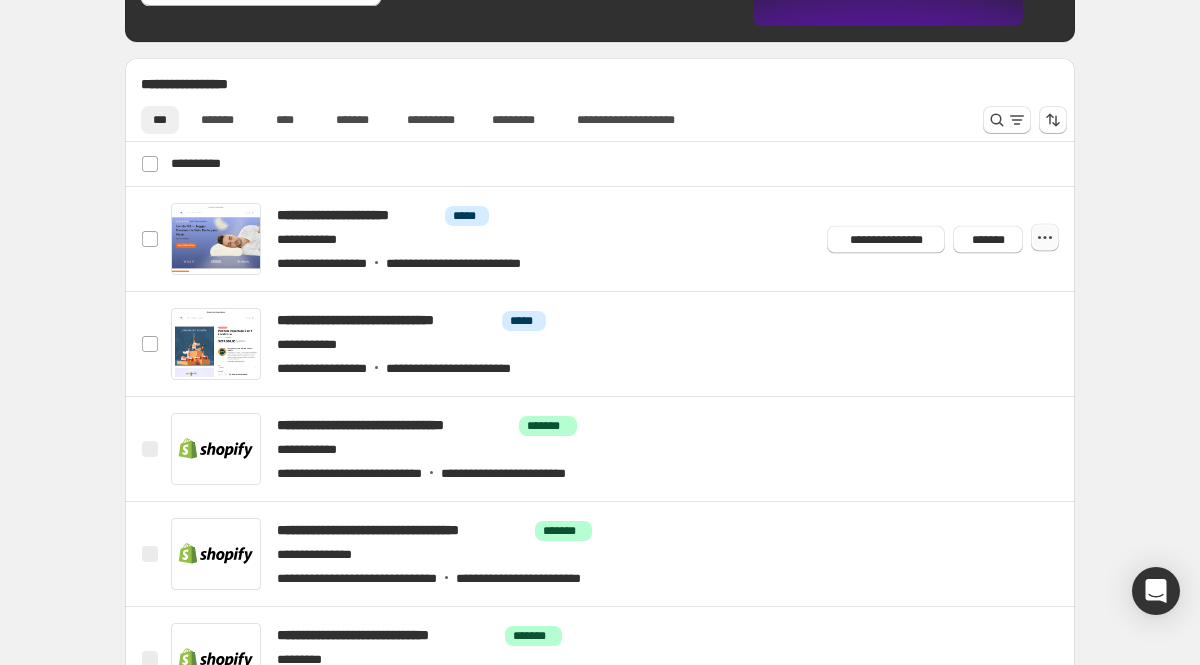 click 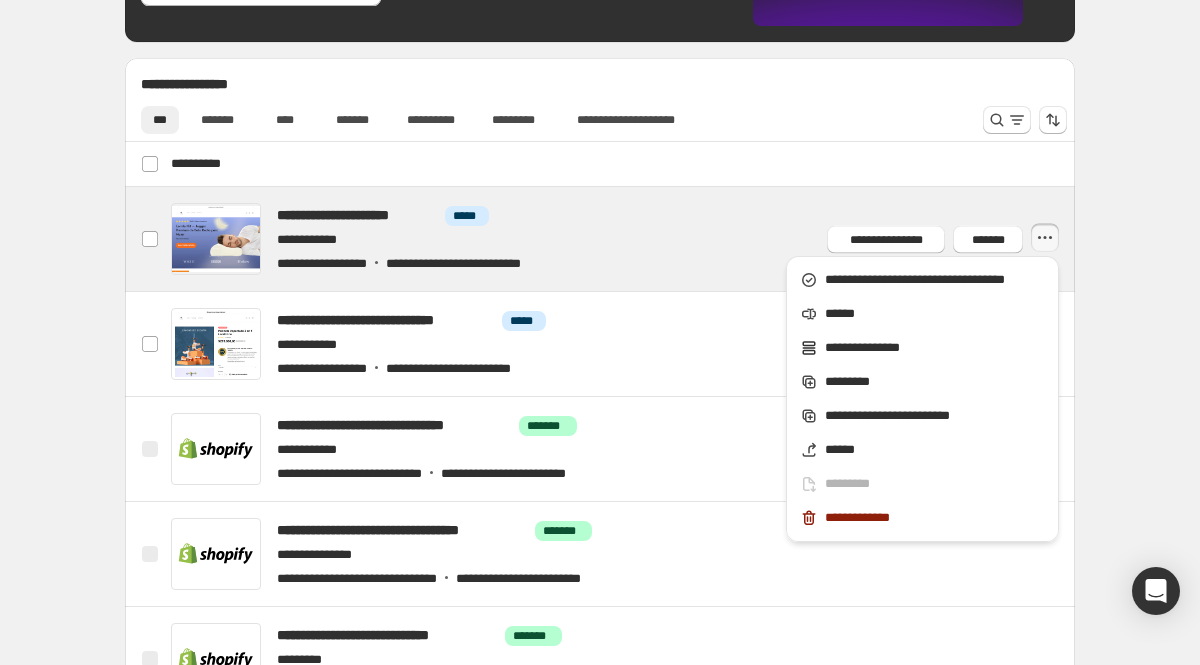 click at bounding box center [624, 239] 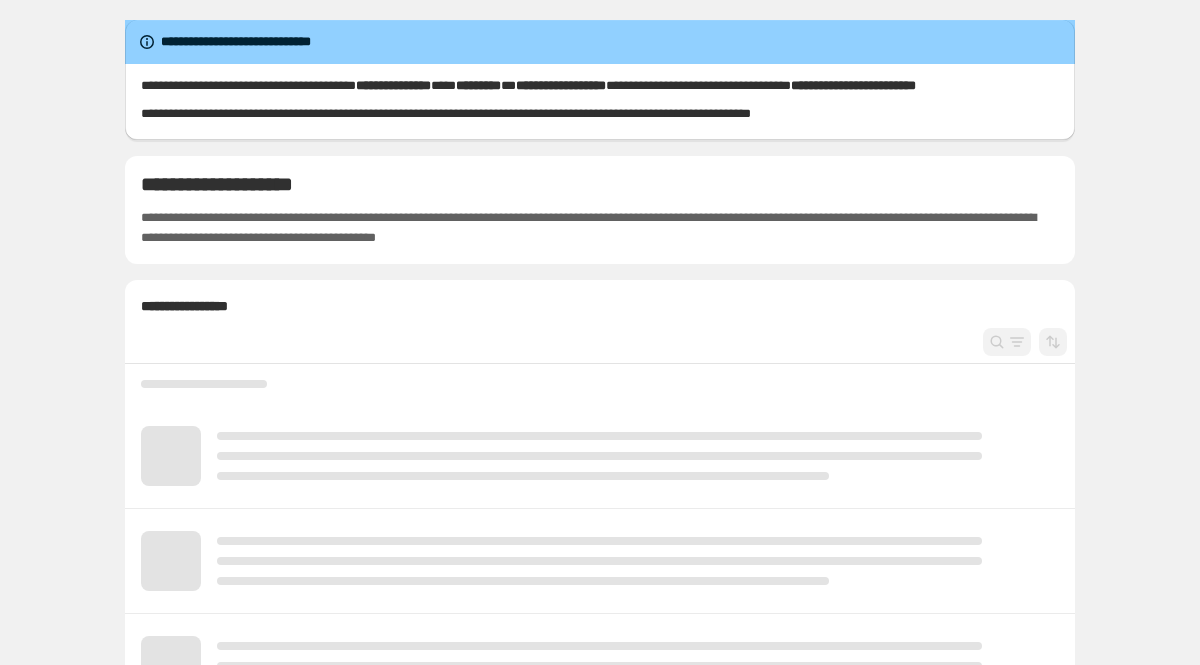scroll, scrollTop: 0, scrollLeft: 0, axis: both 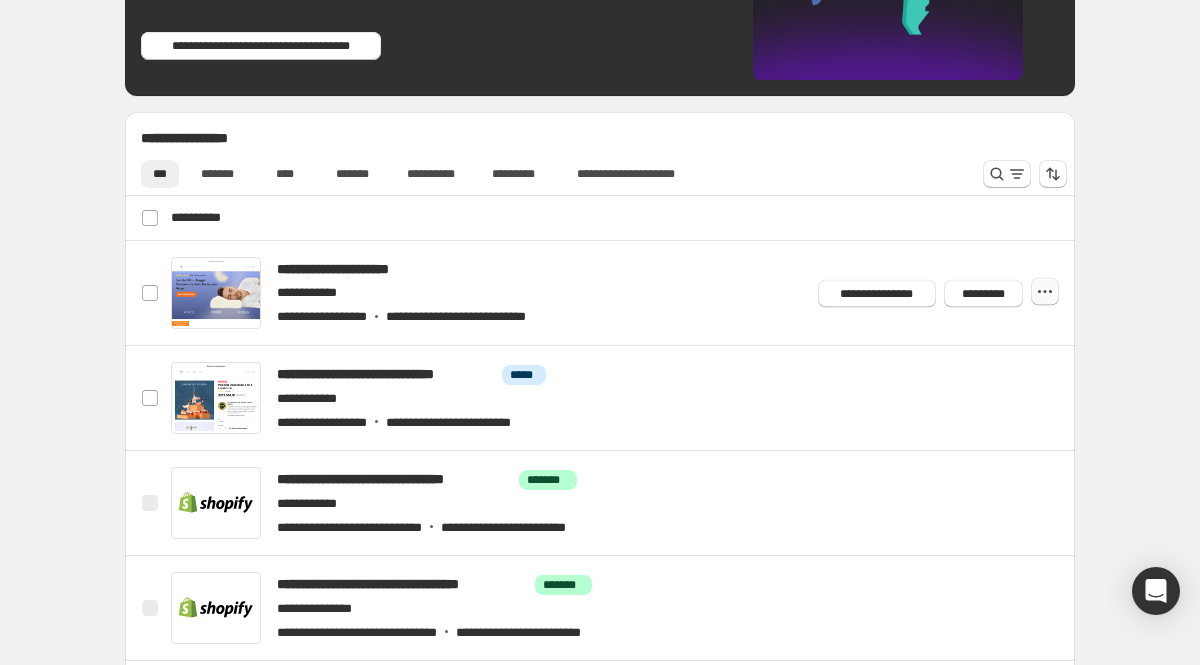 click 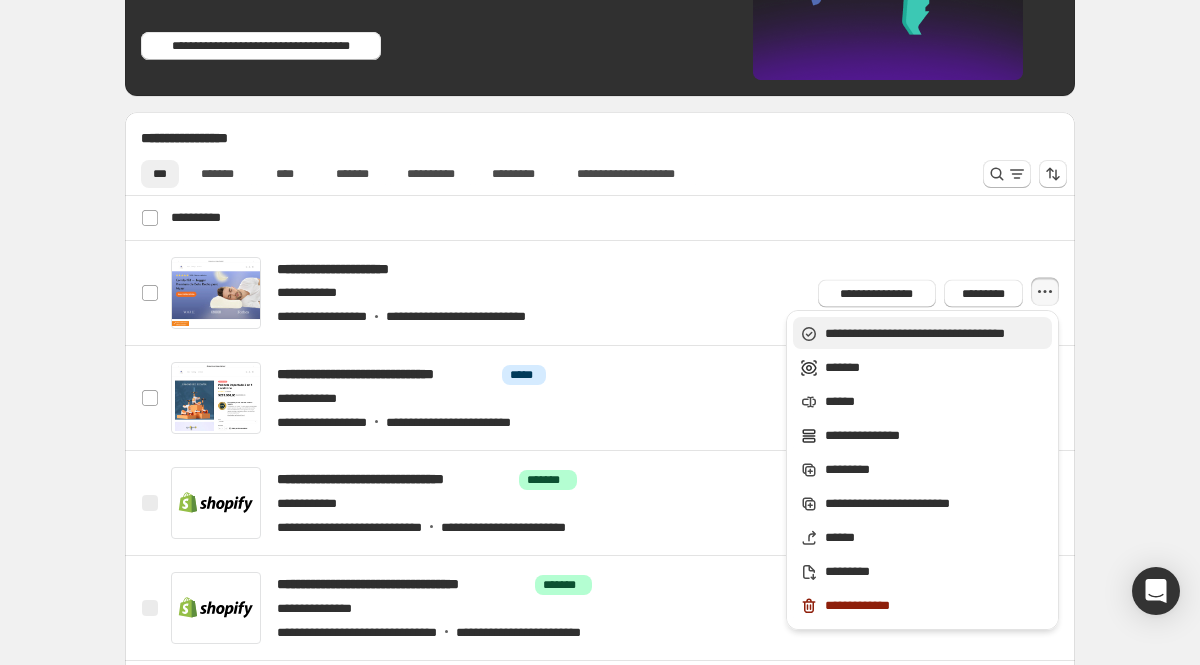 click on "**********" at bounding box center (935, 334) 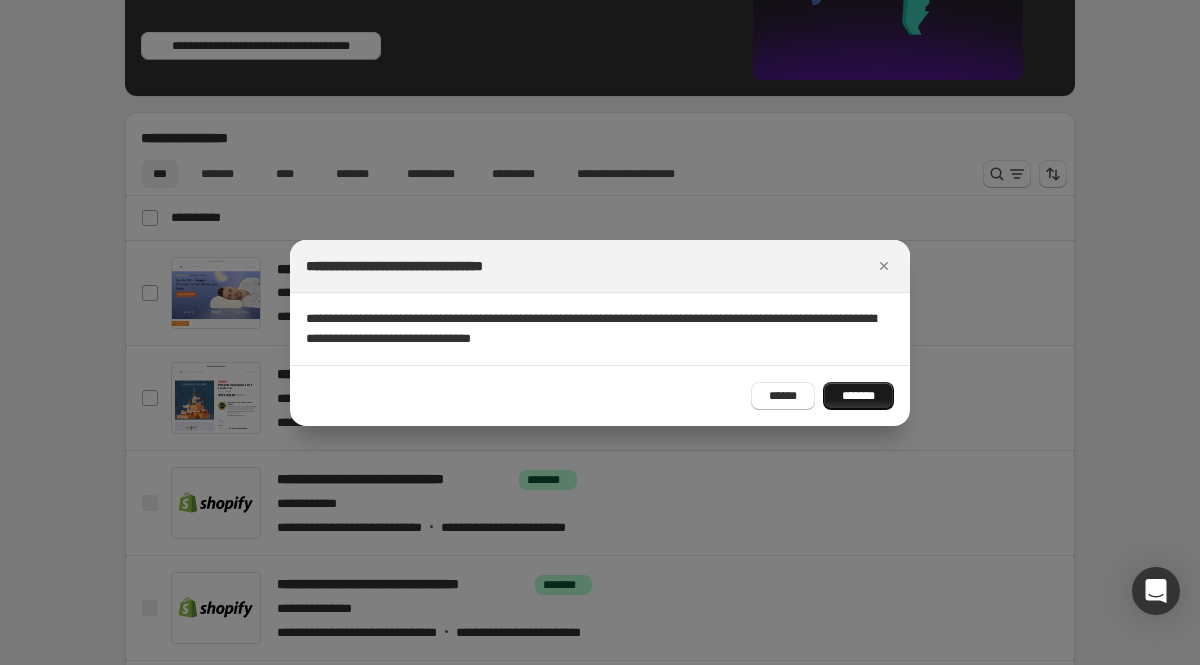 click on "*******" at bounding box center [858, 396] 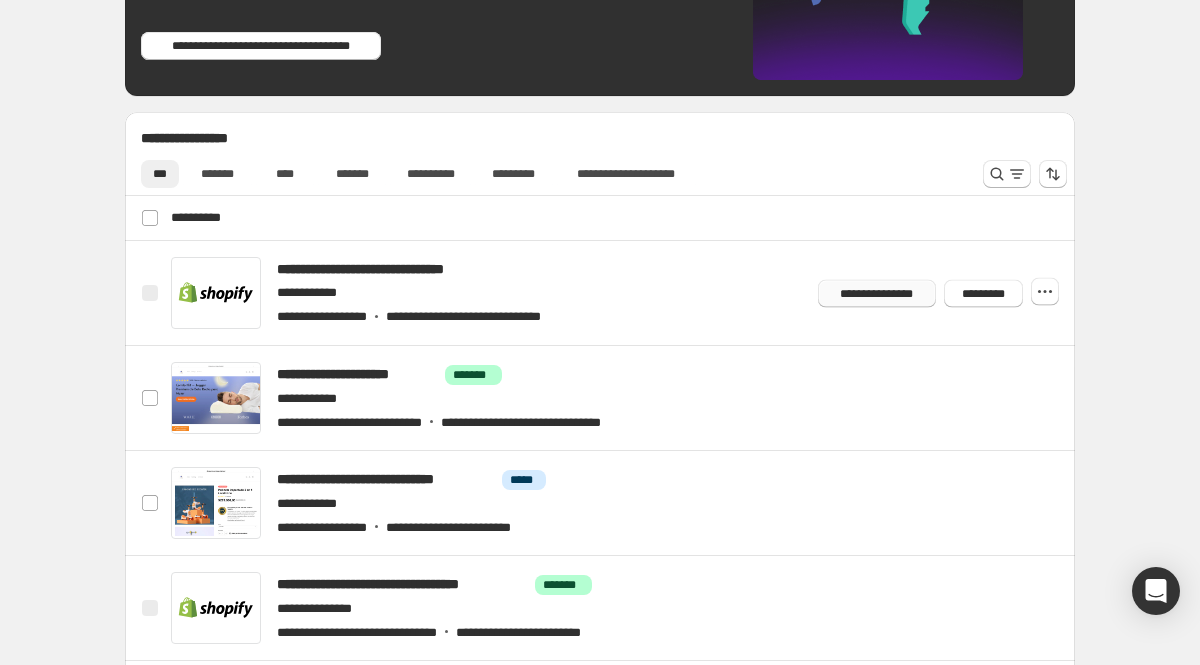 click on "**********" at bounding box center (877, 293) 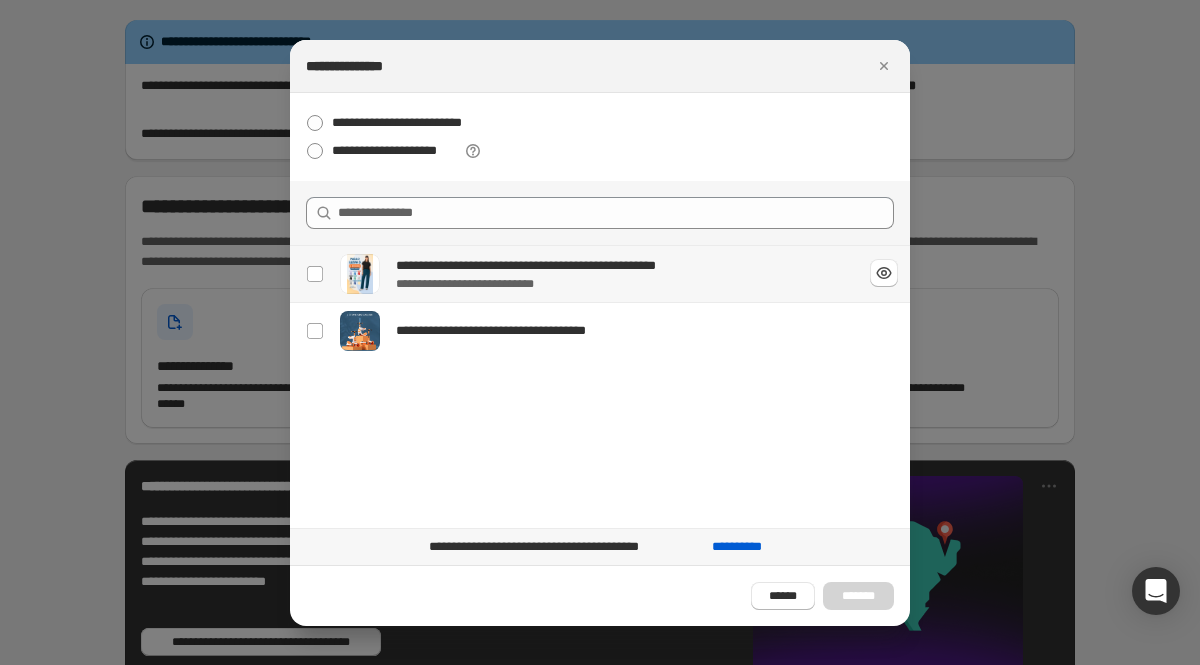 click on "**********" at bounding box center (568, 266) 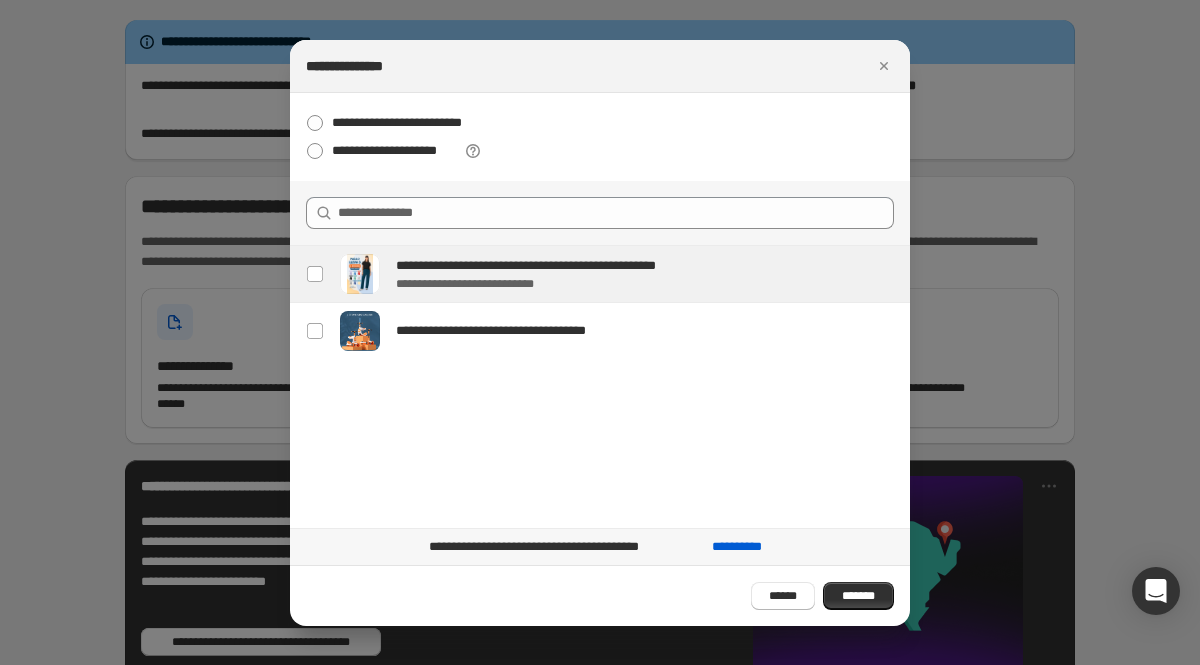 click on "****** *******" at bounding box center [600, 595] 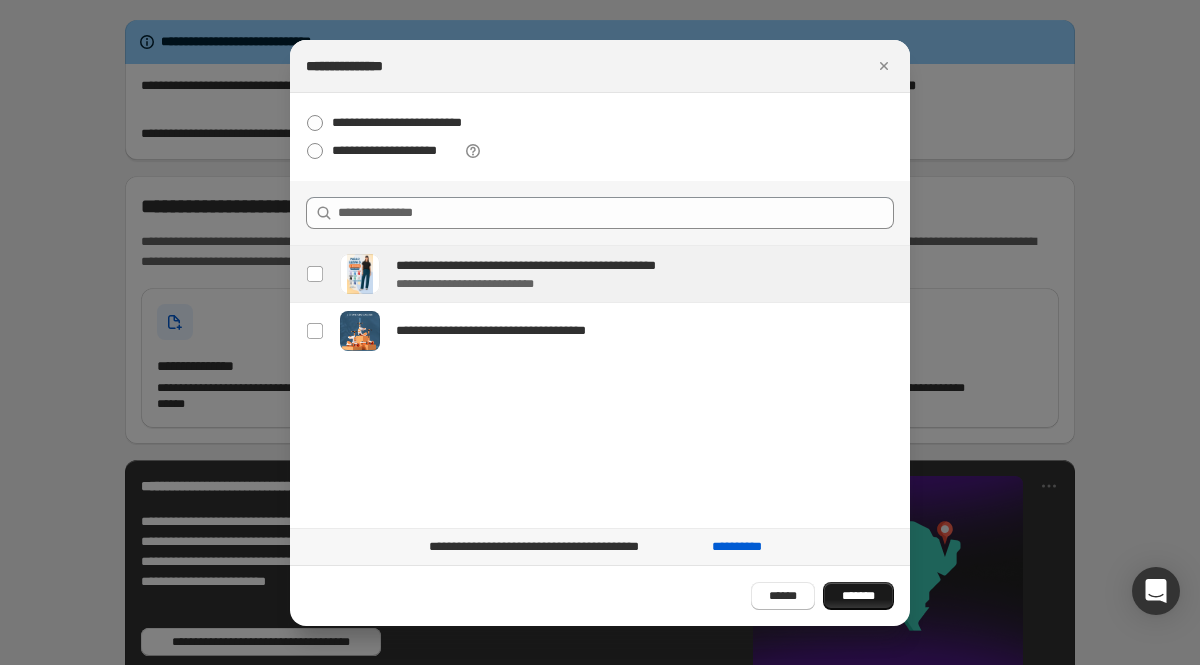 click on "*******" at bounding box center [858, 596] 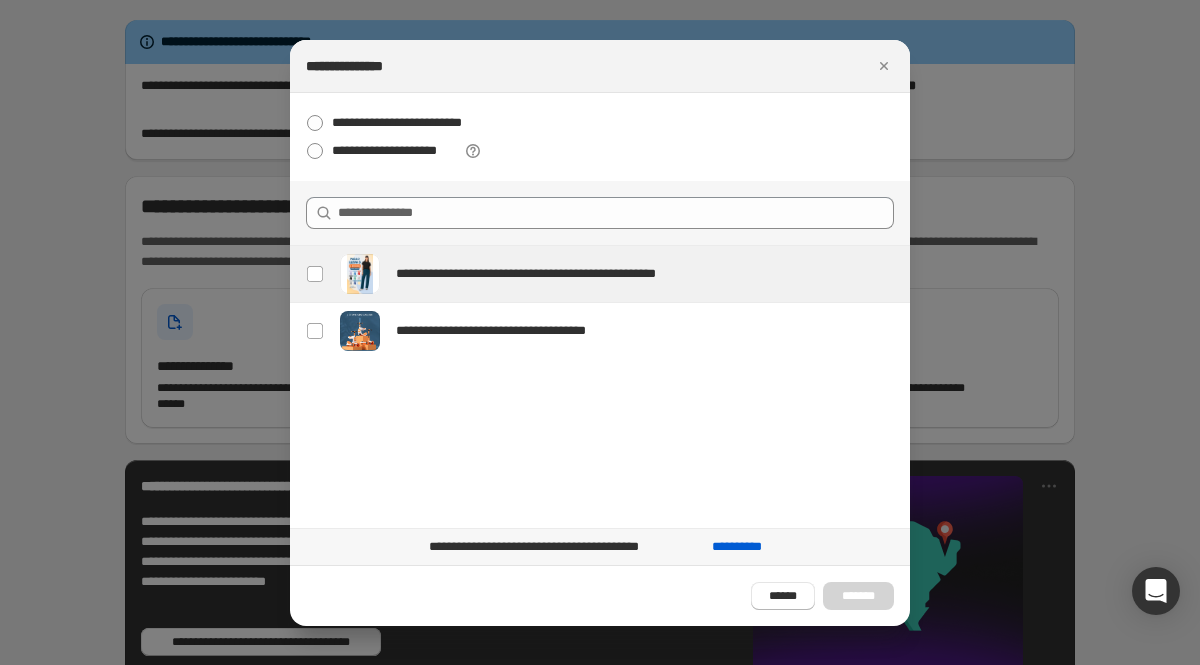 click on "**********" at bounding box center (600, 66) 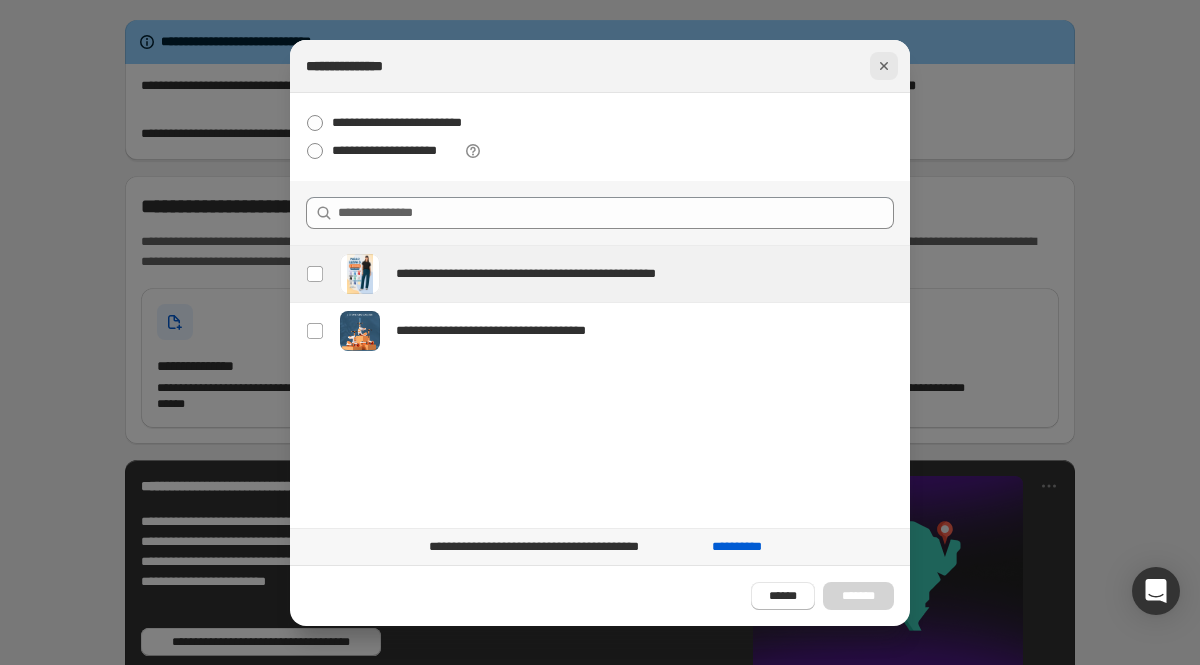 click 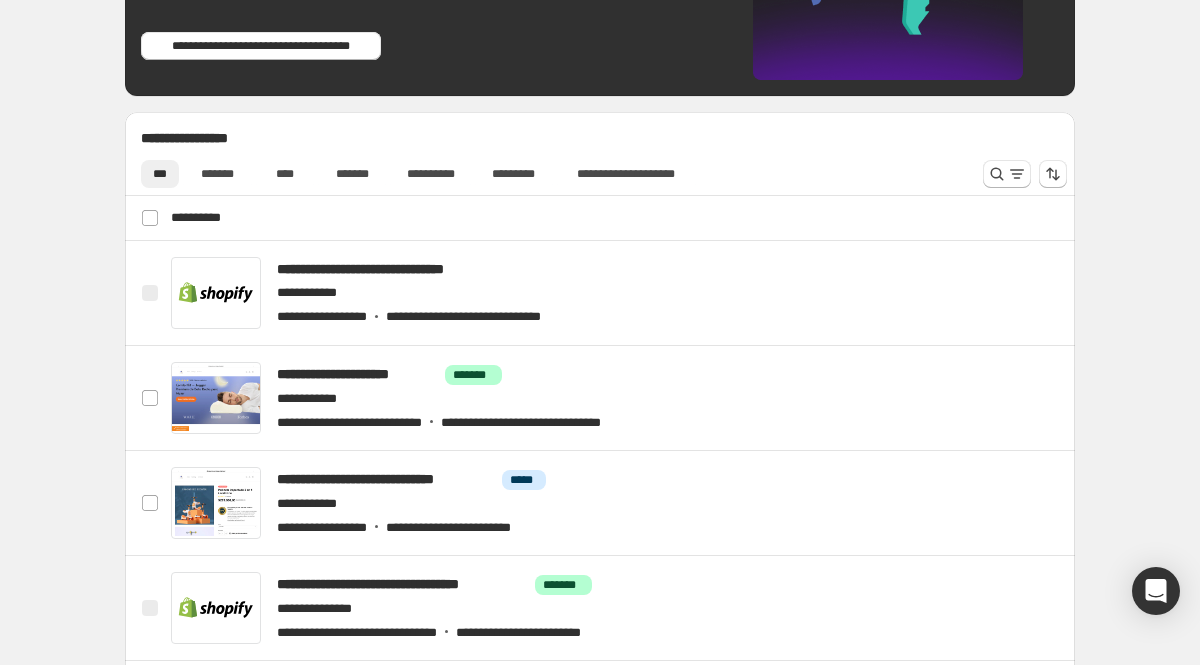 scroll, scrollTop: 658, scrollLeft: 0, axis: vertical 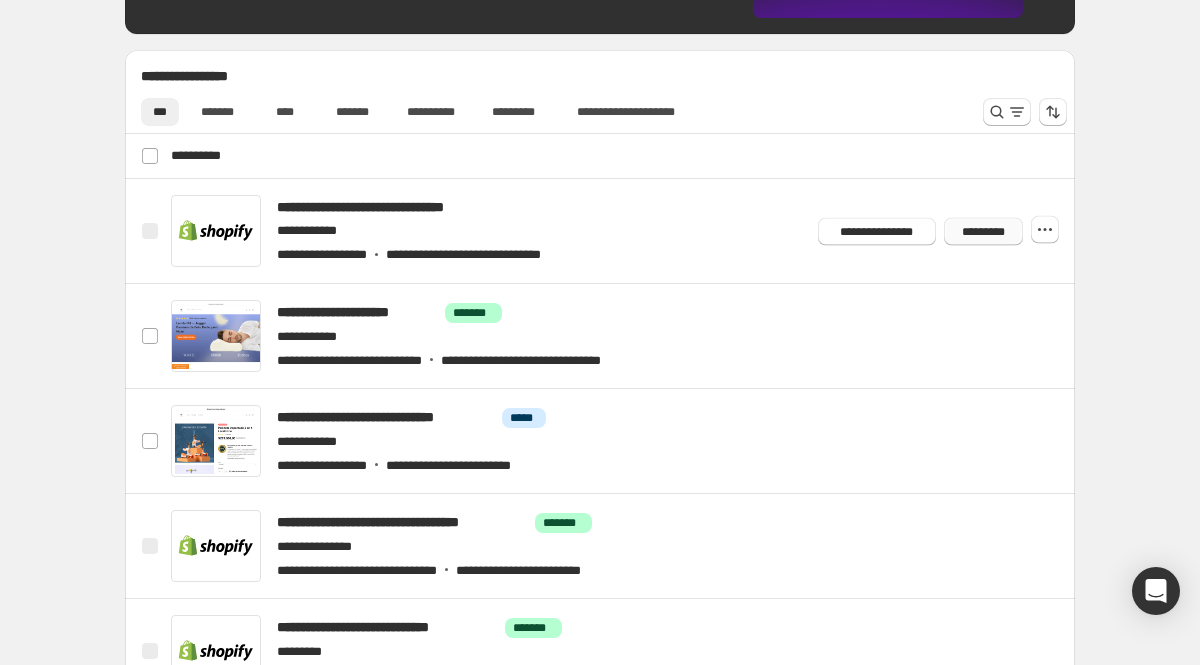 click on "*********" at bounding box center [983, 231] 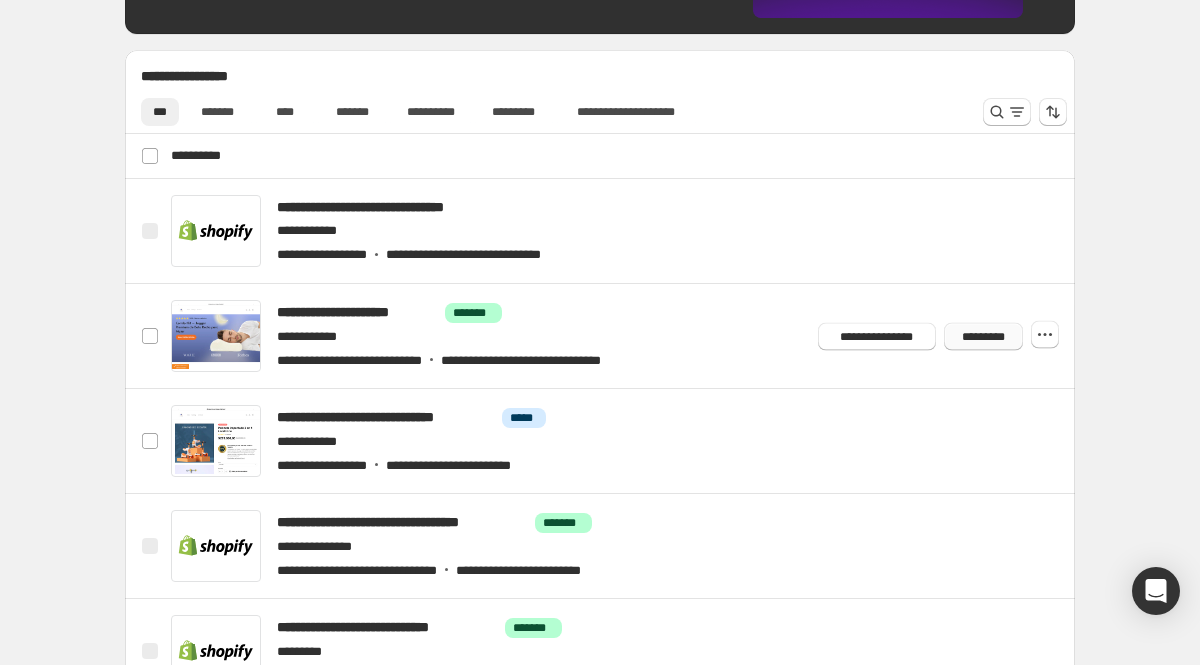 click on "*********" at bounding box center [983, 336] 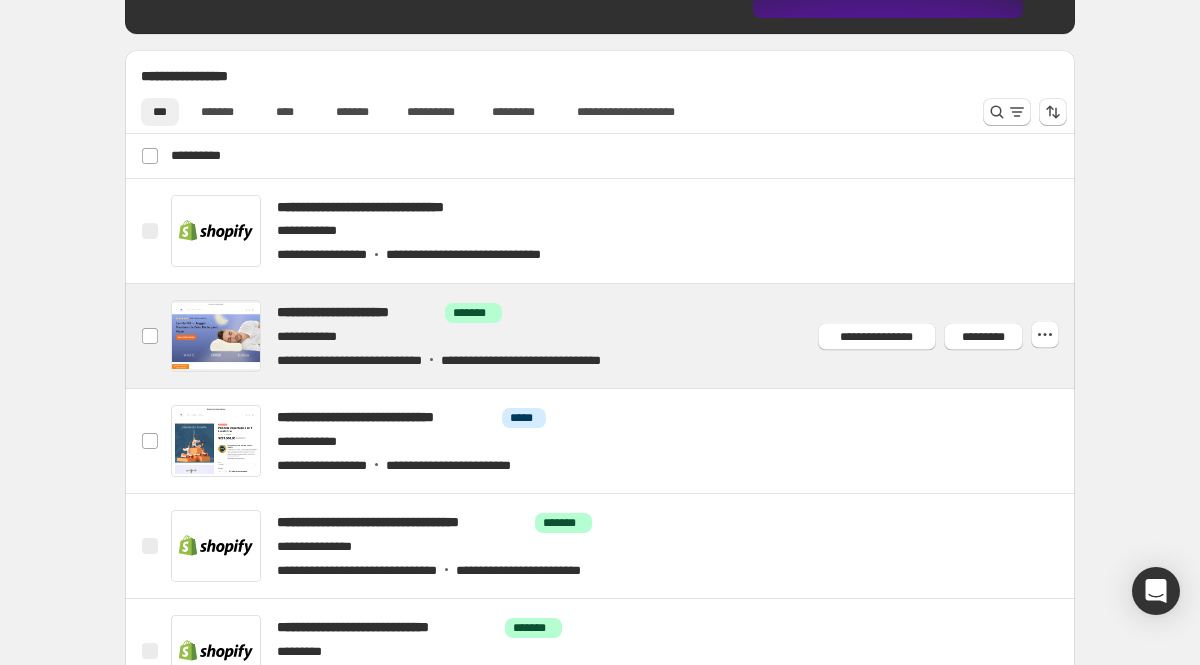 click at bounding box center (624, 336) 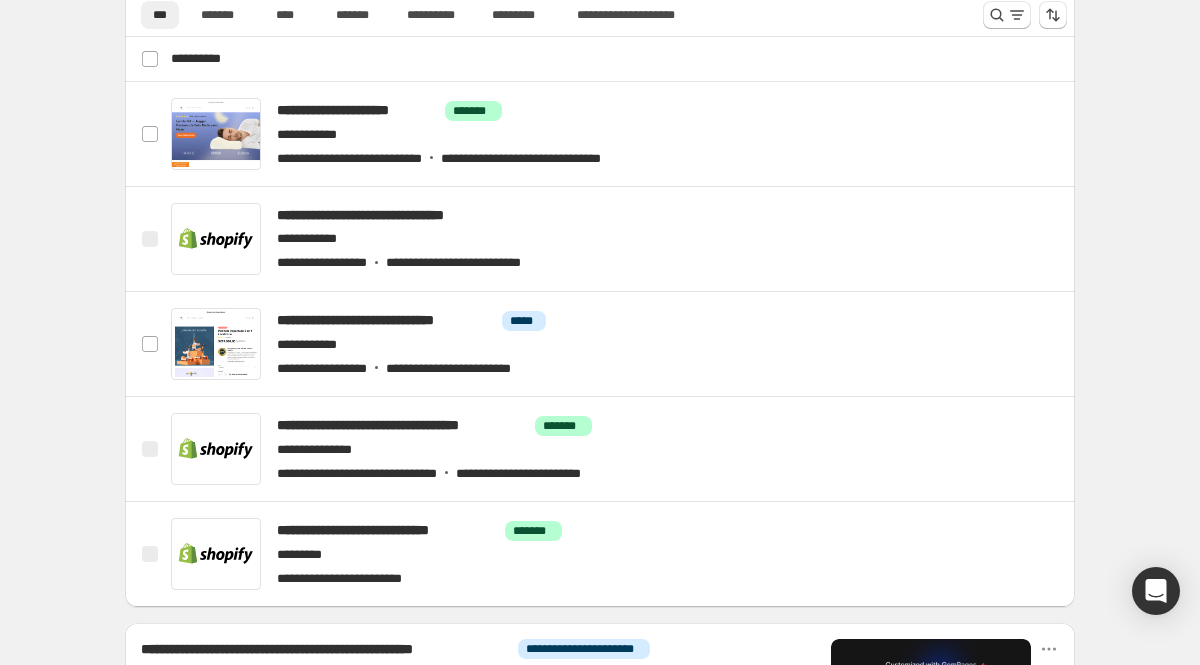 scroll, scrollTop: 796, scrollLeft: 0, axis: vertical 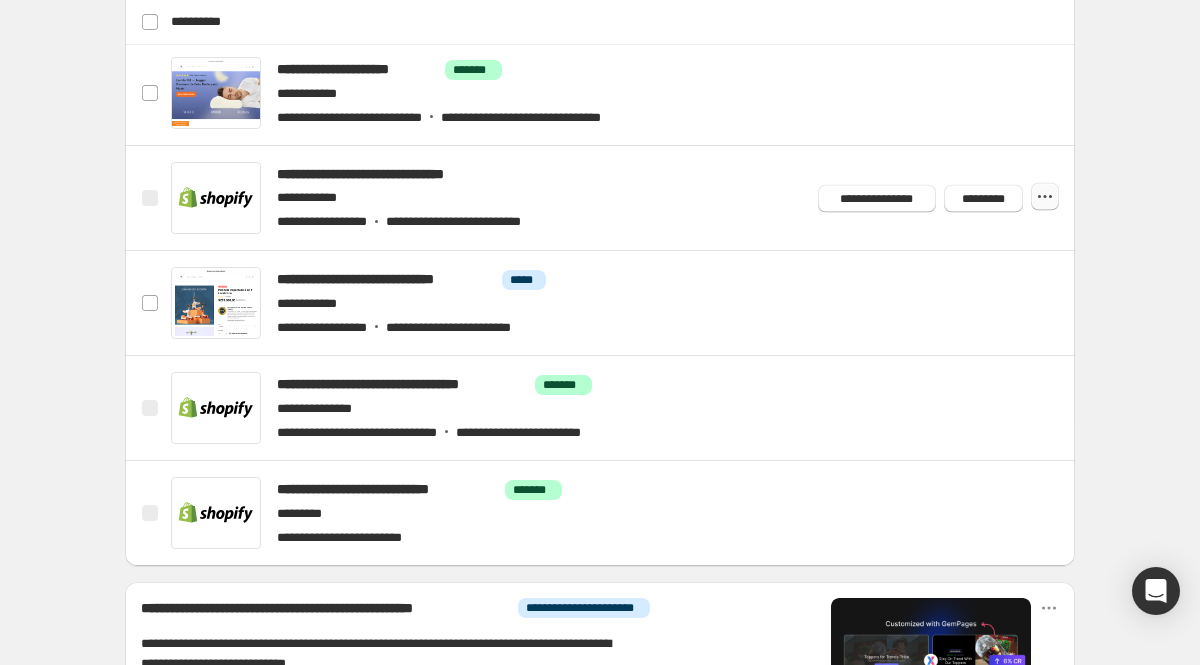click 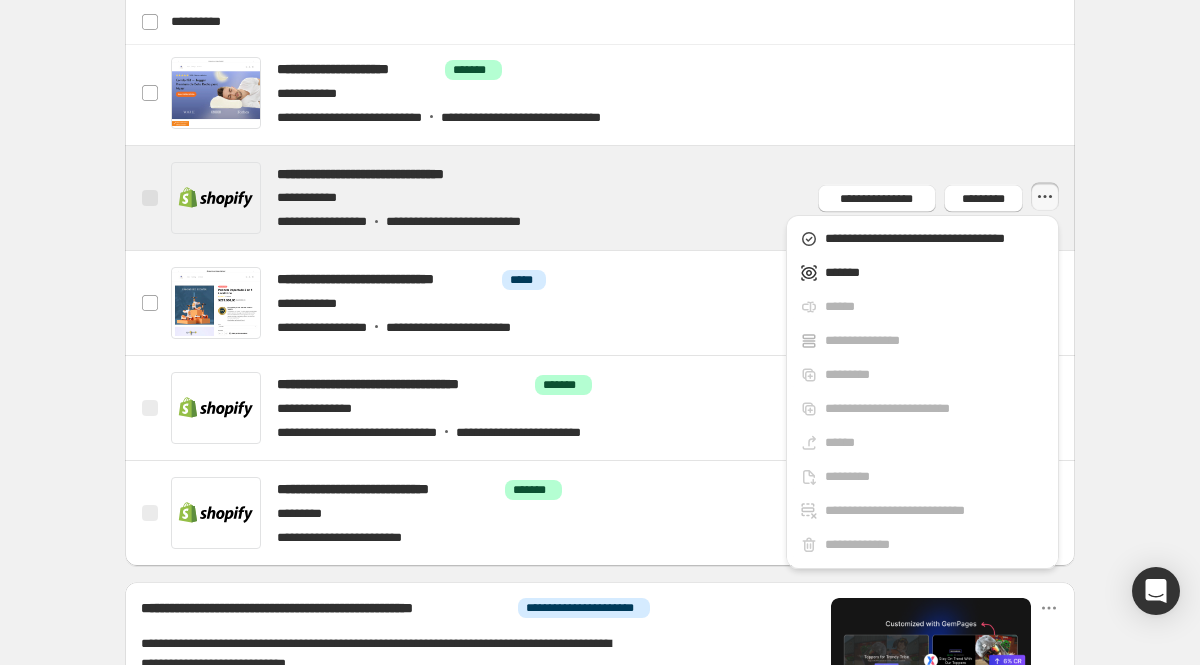 click at bounding box center (624, 198) 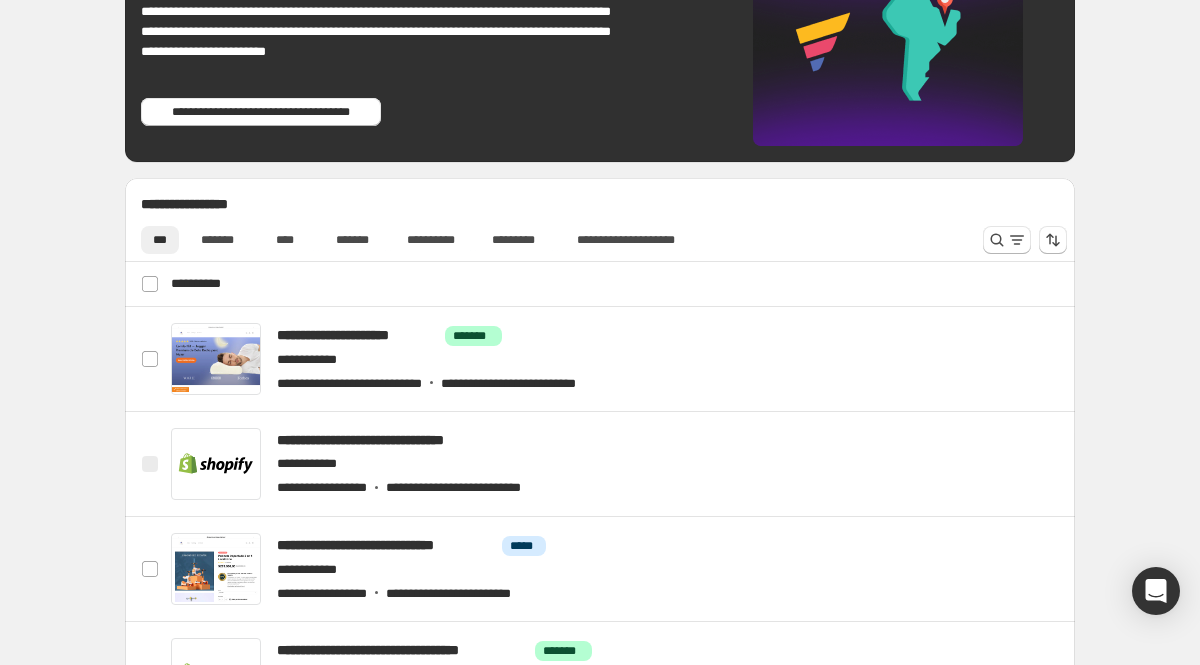 scroll, scrollTop: 523, scrollLeft: 0, axis: vertical 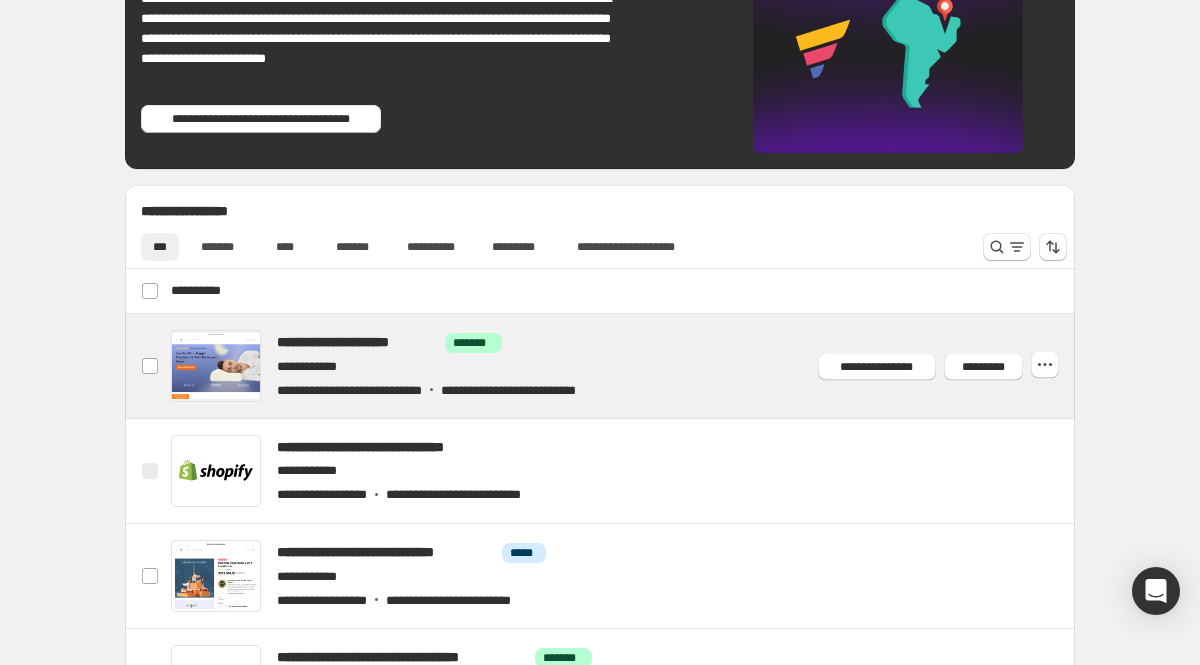 click at bounding box center [624, 366] 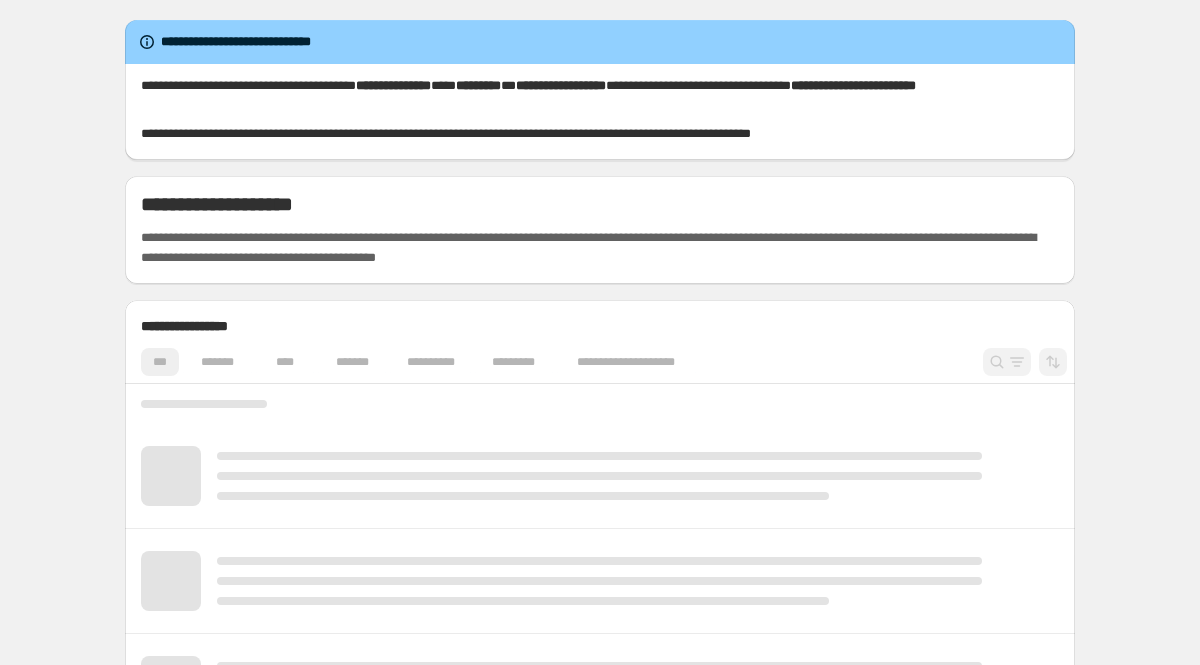 scroll, scrollTop: 0, scrollLeft: 0, axis: both 